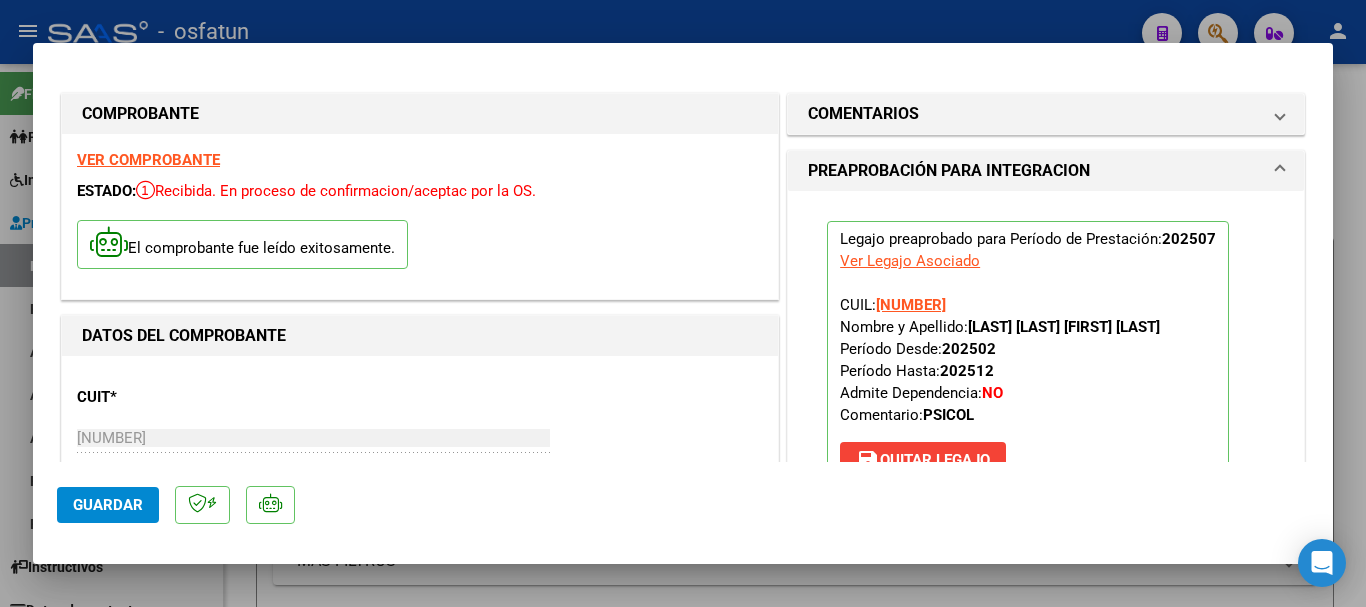 scroll, scrollTop: 0, scrollLeft: 0, axis: both 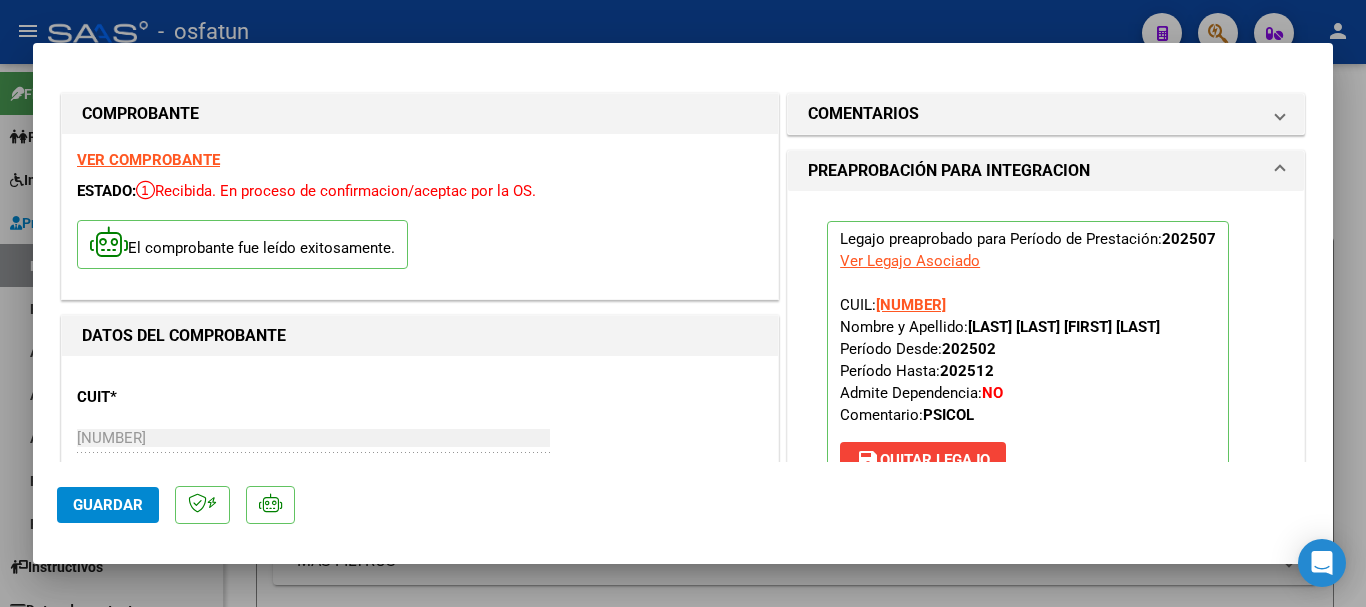 type 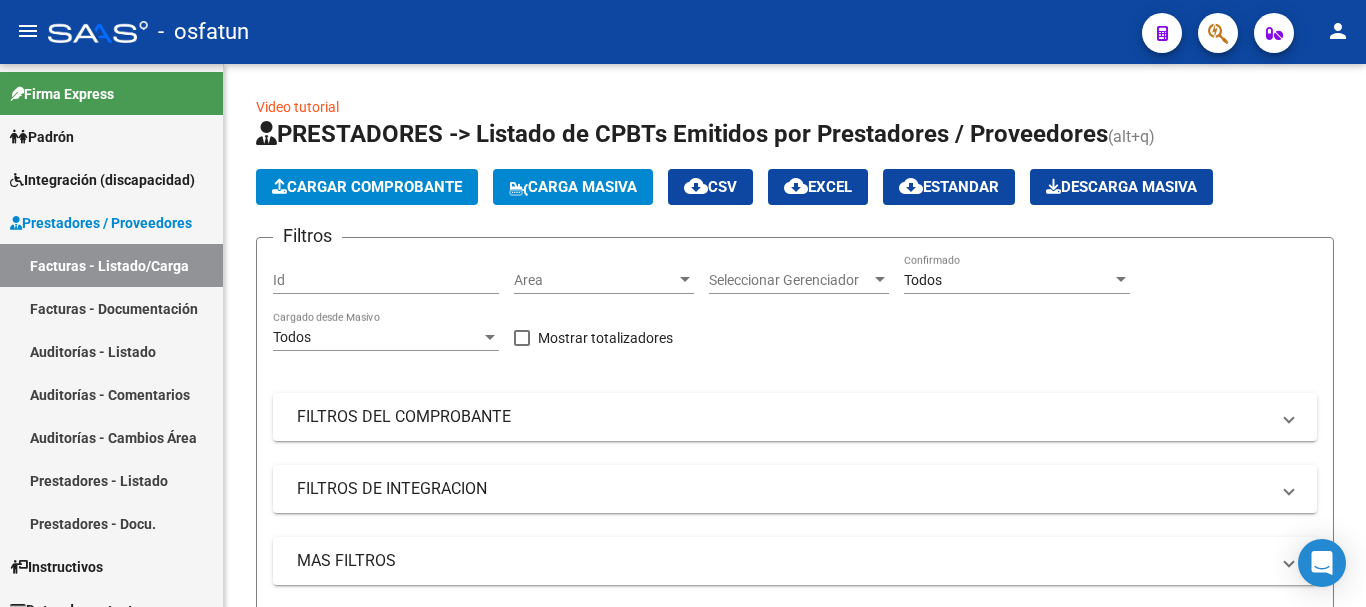 scroll, scrollTop: 0, scrollLeft: 0, axis: both 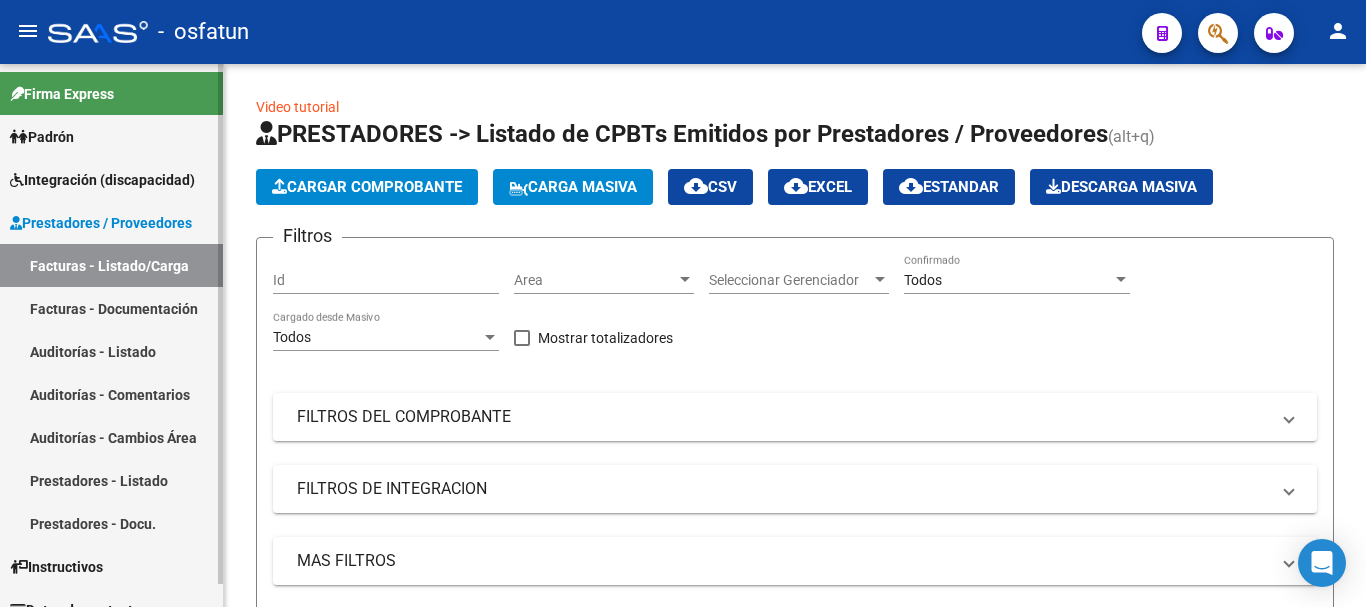 click on "Prestadores / Proveedores" at bounding box center (101, 223) 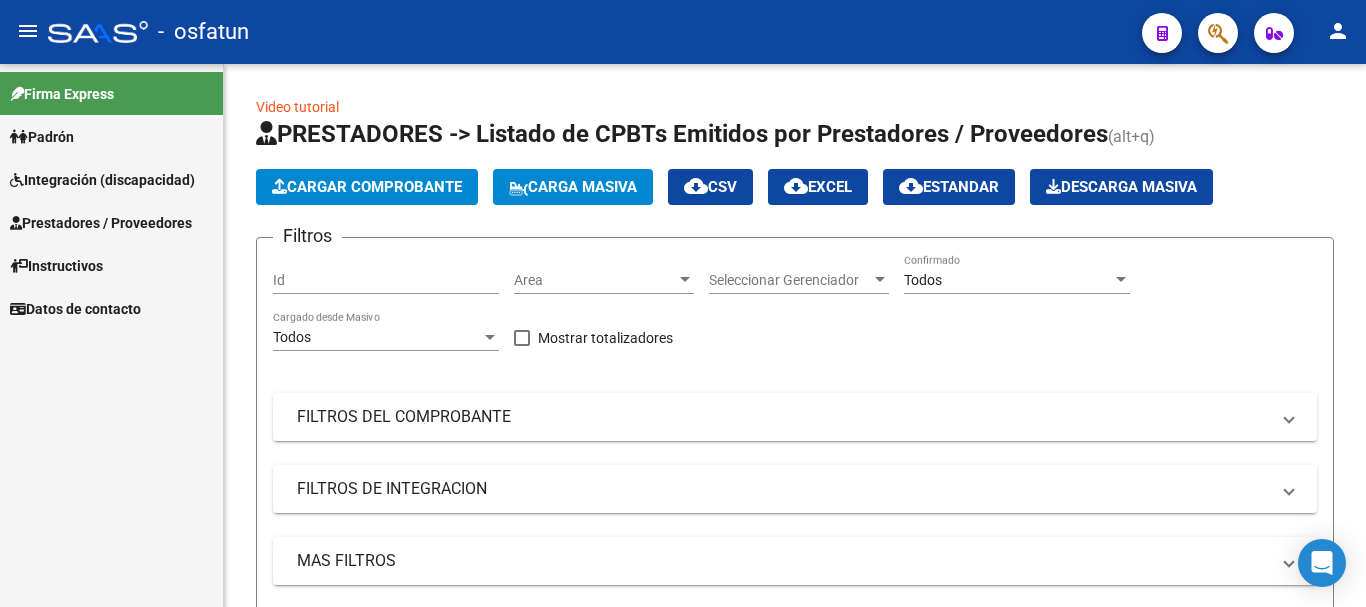 click on "Integración (discapacidad)" at bounding box center [102, 180] 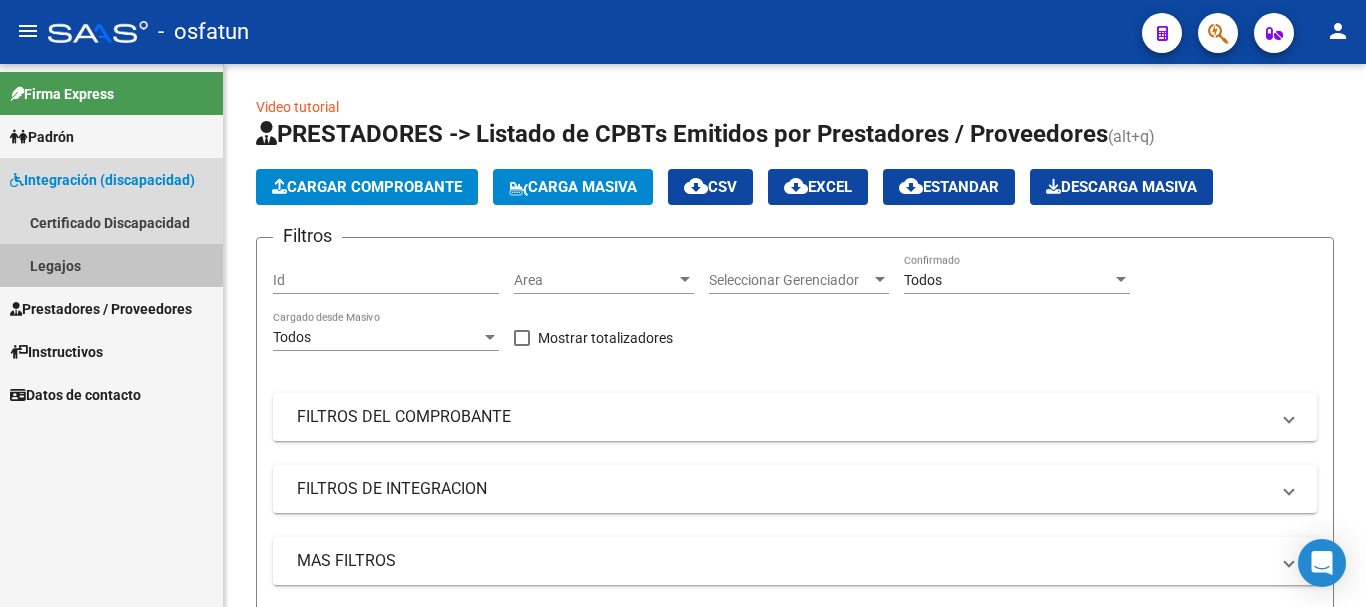 click on "Legajos" at bounding box center (111, 265) 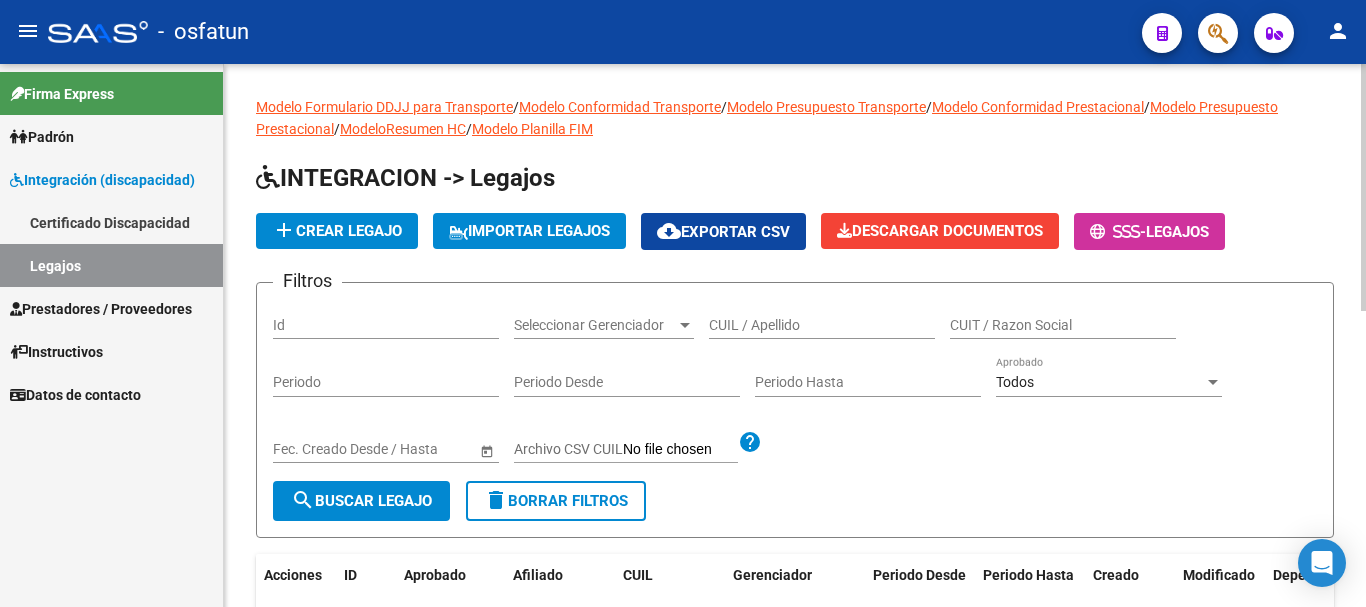 click on "CUIL / Apellido" 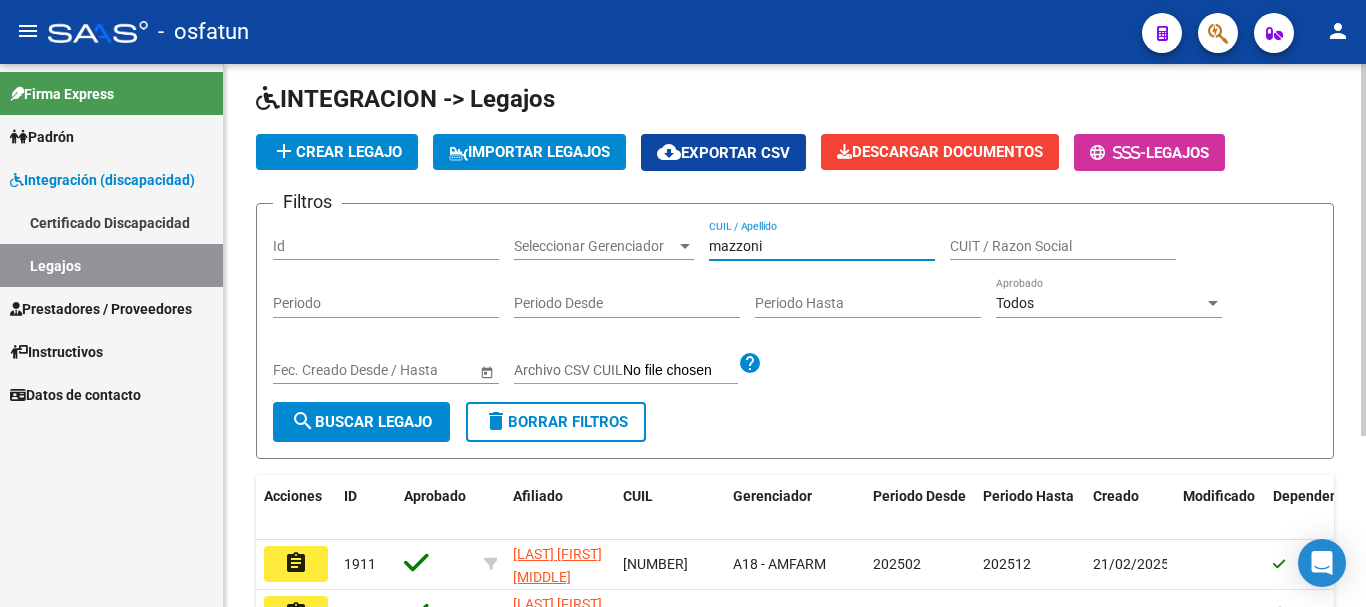 scroll, scrollTop: 200, scrollLeft: 0, axis: vertical 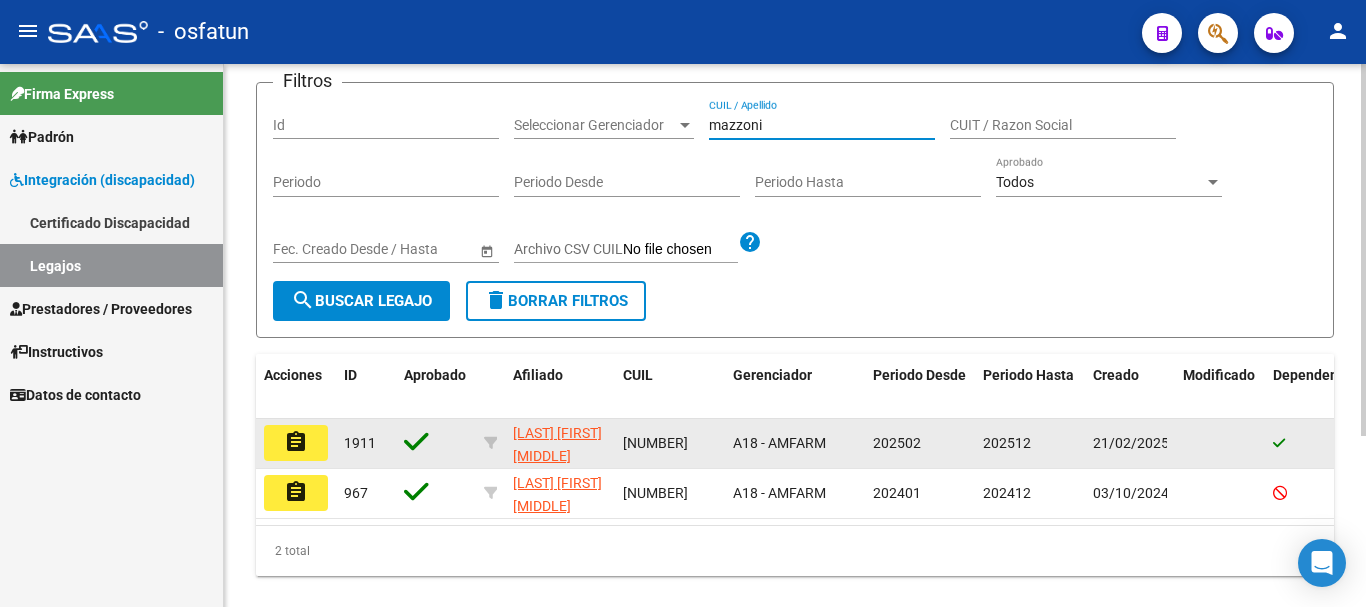 type on "mazzoni" 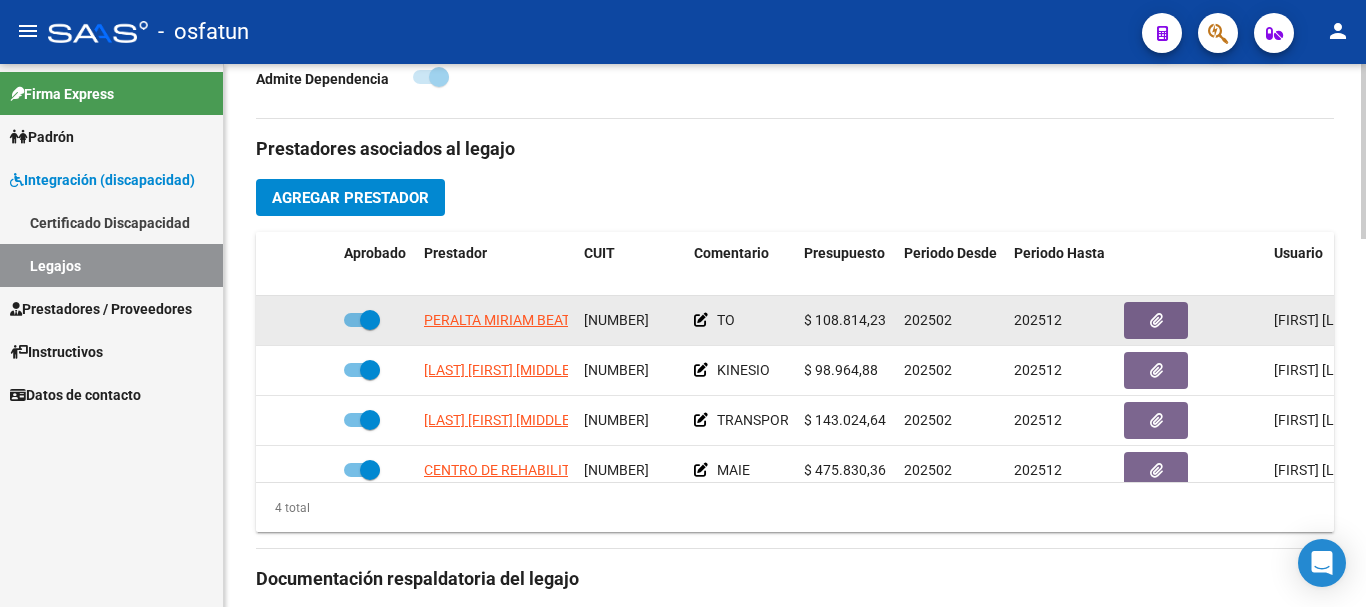 scroll, scrollTop: 700, scrollLeft: 0, axis: vertical 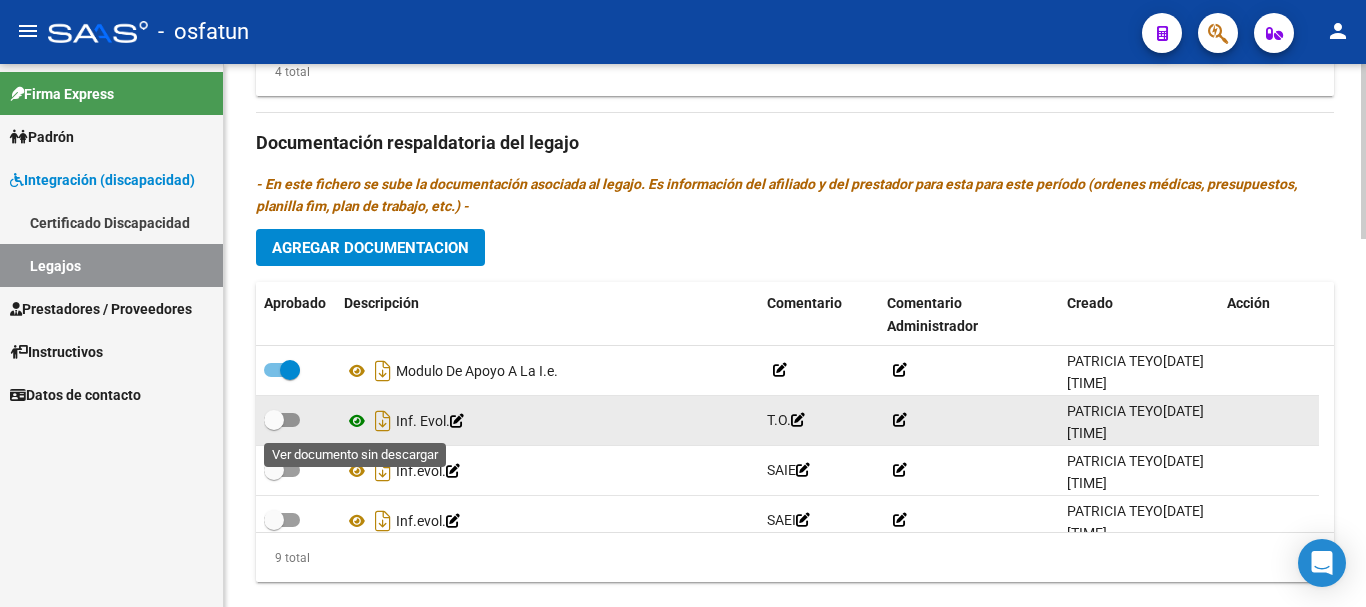 click 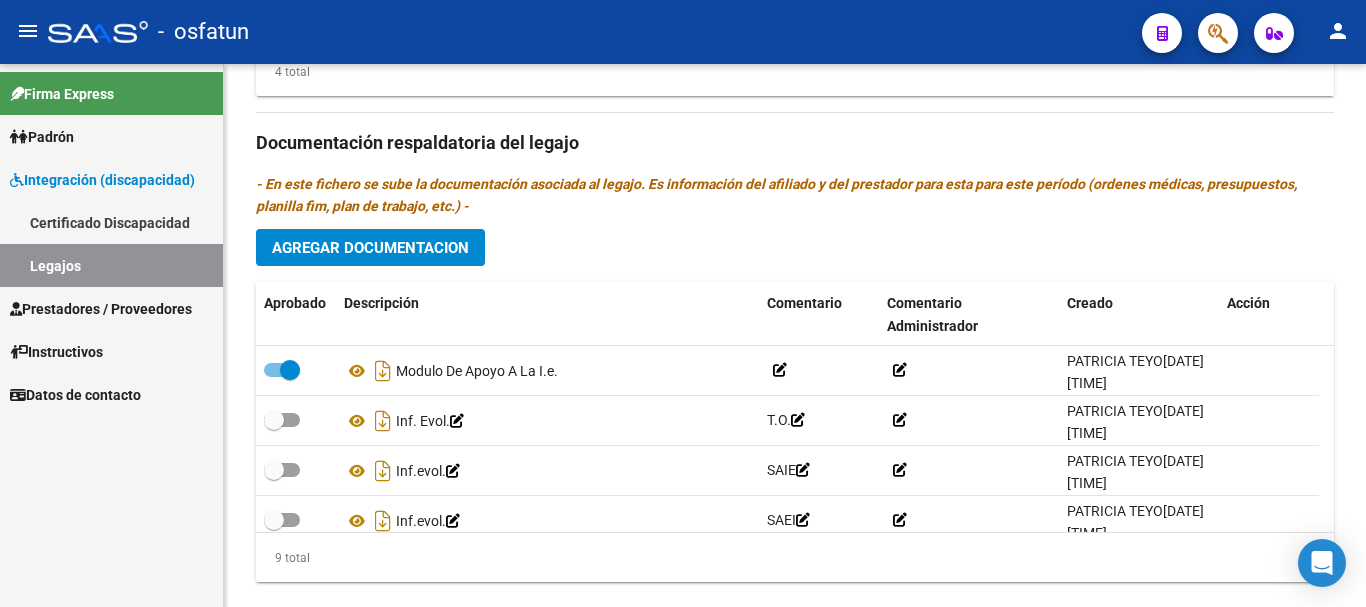 click on "Prestadores / Proveedores" at bounding box center (101, 309) 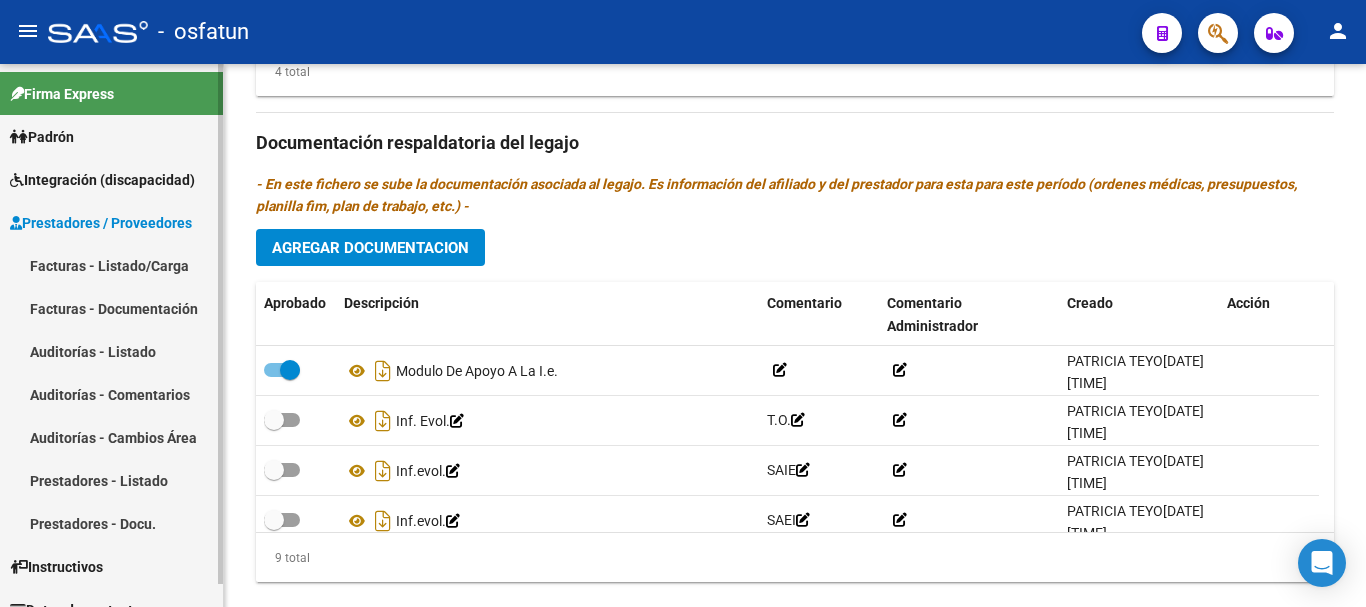 click on "Facturas - Listado/Carga" at bounding box center [111, 265] 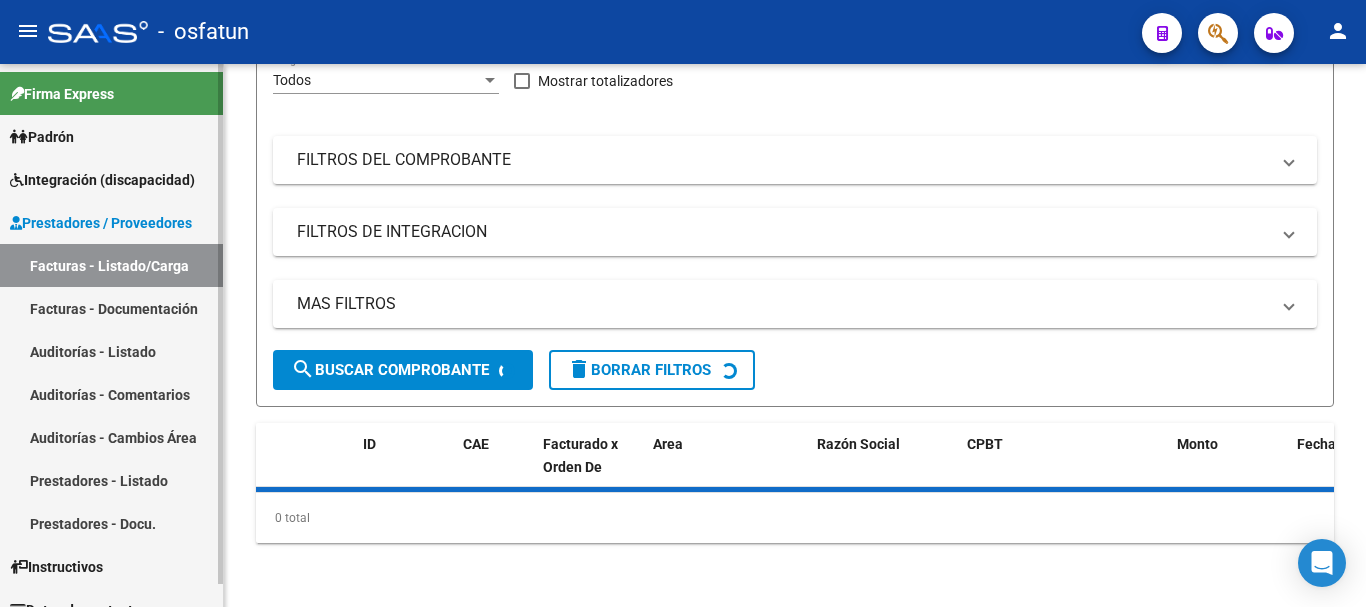 scroll, scrollTop: 0, scrollLeft: 0, axis: both 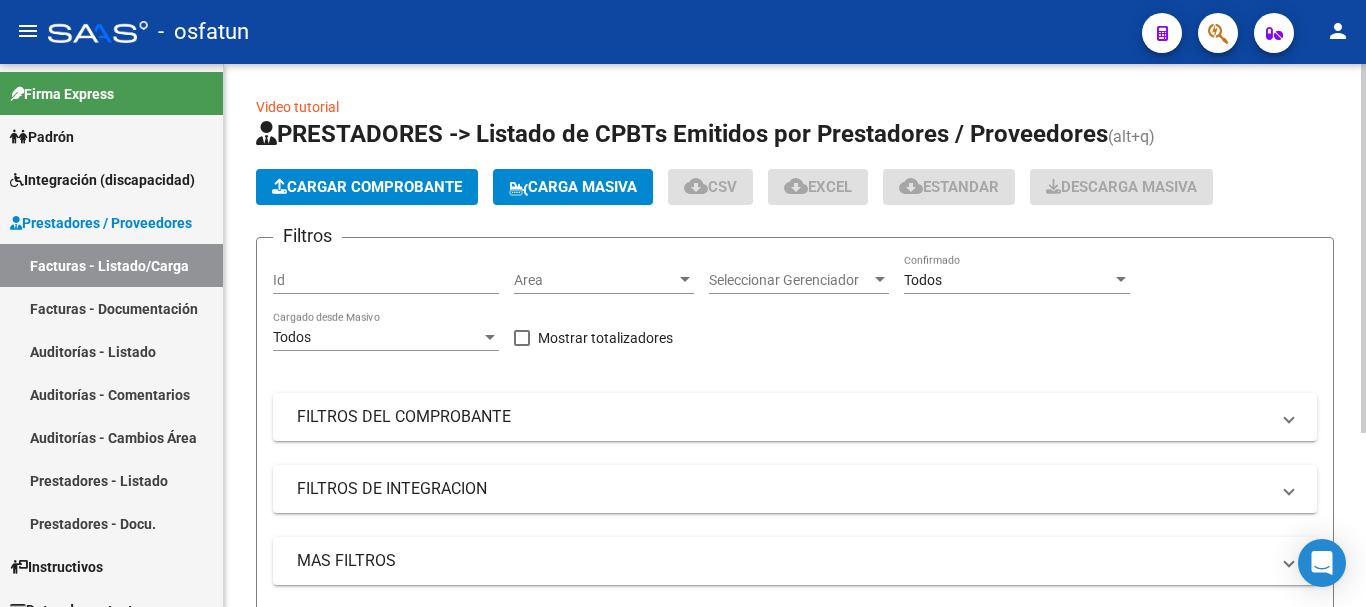 click on "Cargar Comprobante" 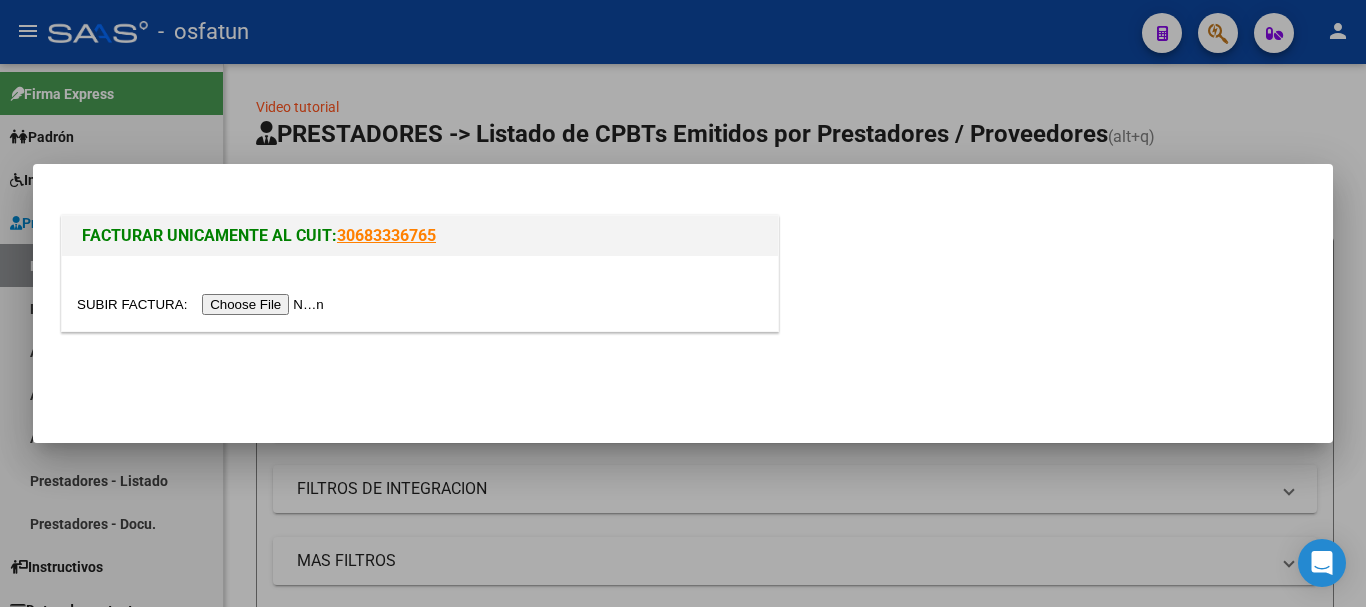 click at bounding box center [203, 304] 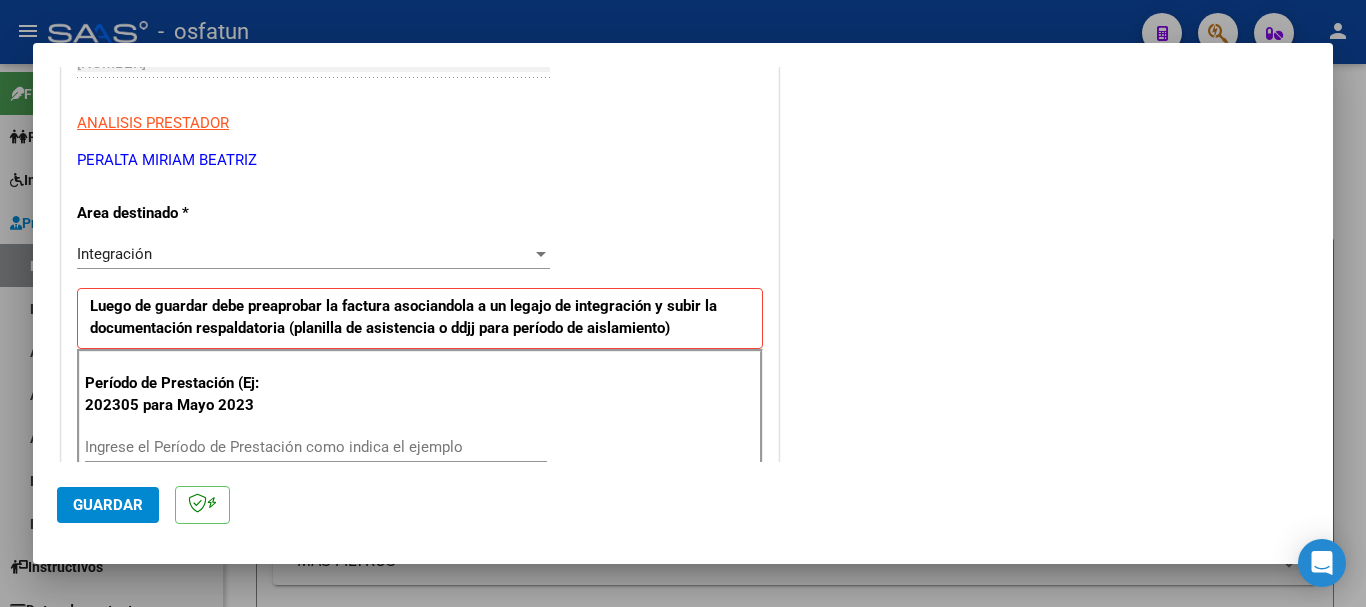 scroll, scrollTop: 400, scrollLeft: 0, axis: vertical 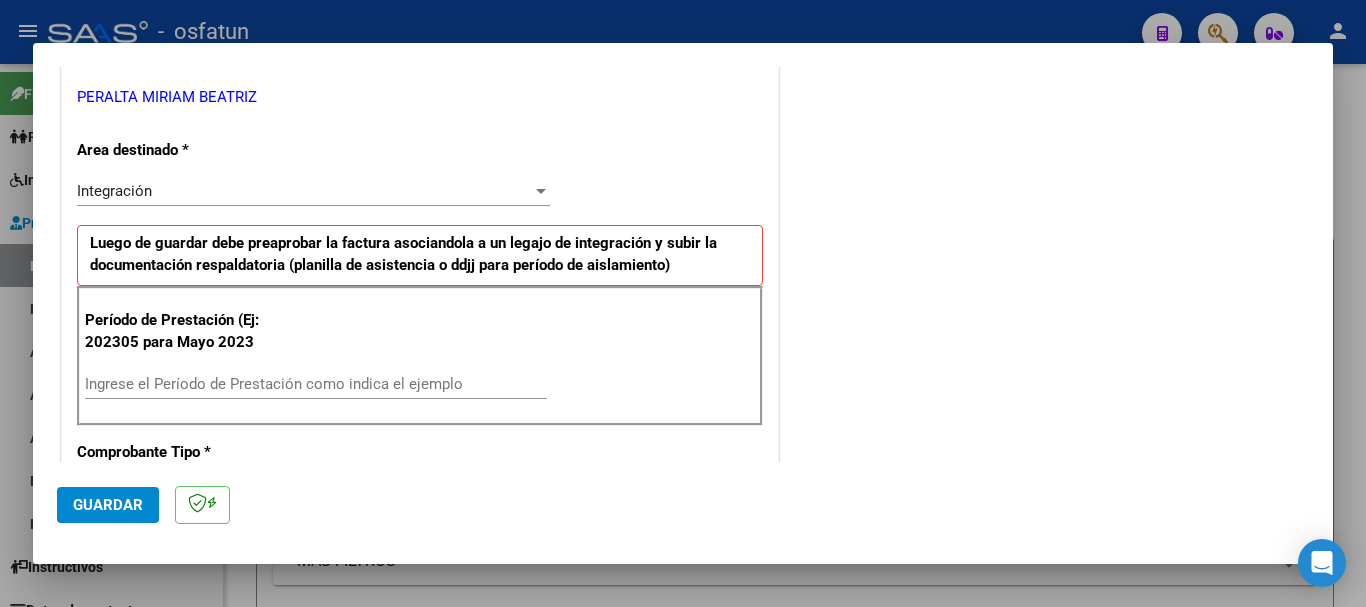 click on "Ingrese el Período de Prestación como indica el ejemplo" at bounding box center [316, 384] 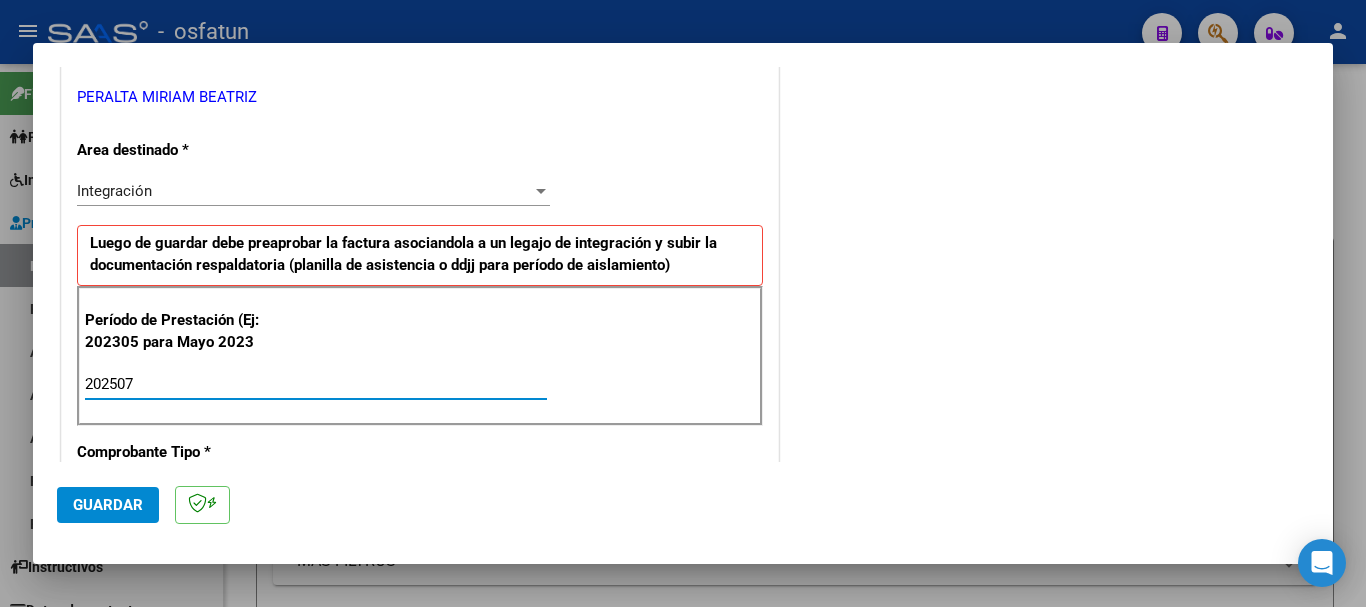 type on "202507" 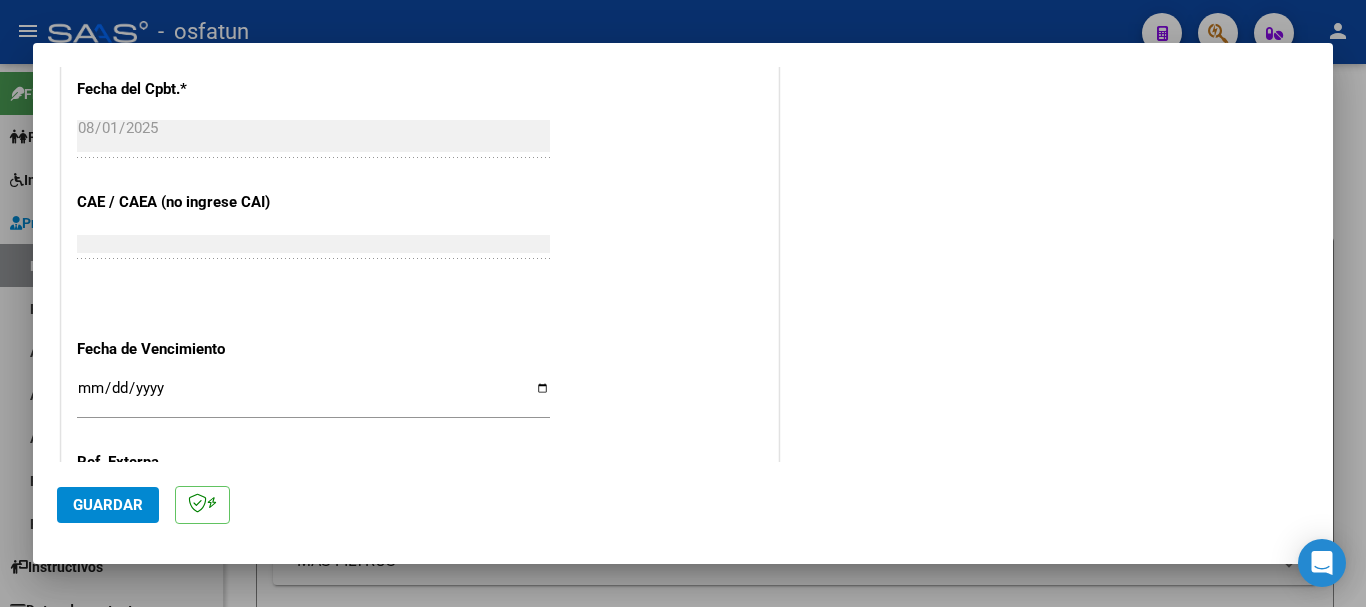 scroll, scrollTop: 1200, scrollLeft: 0, axis: vertical 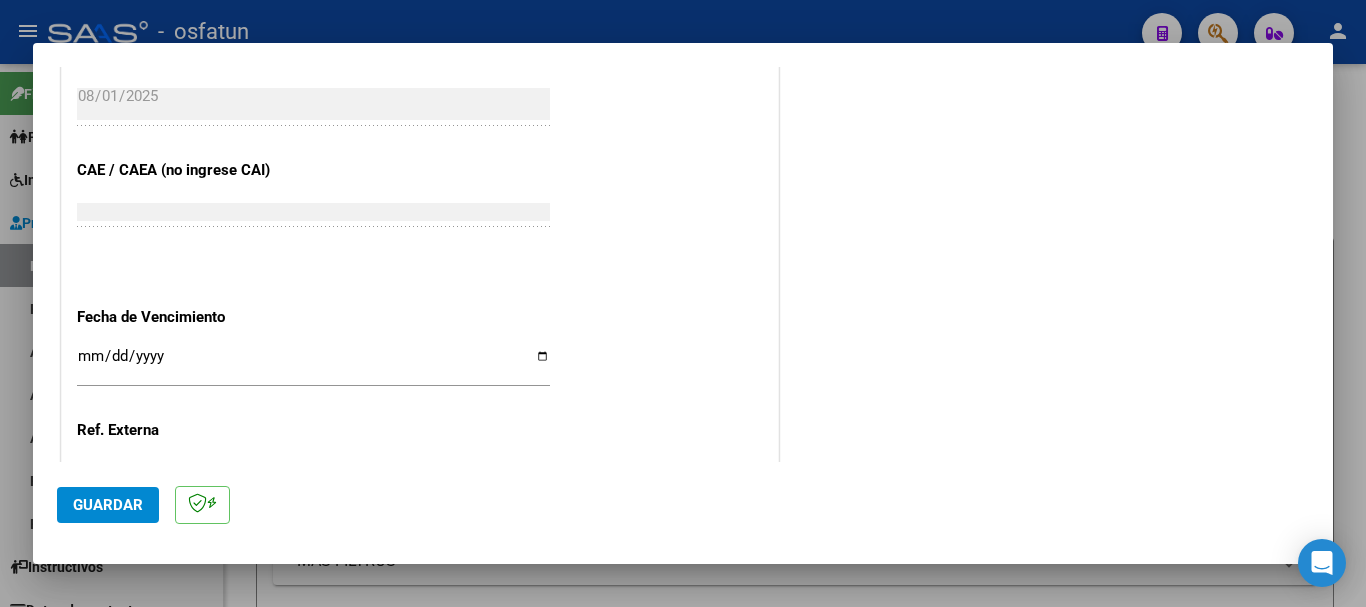 click on "Ingresar la fecha" at bounding box center (313, 364) 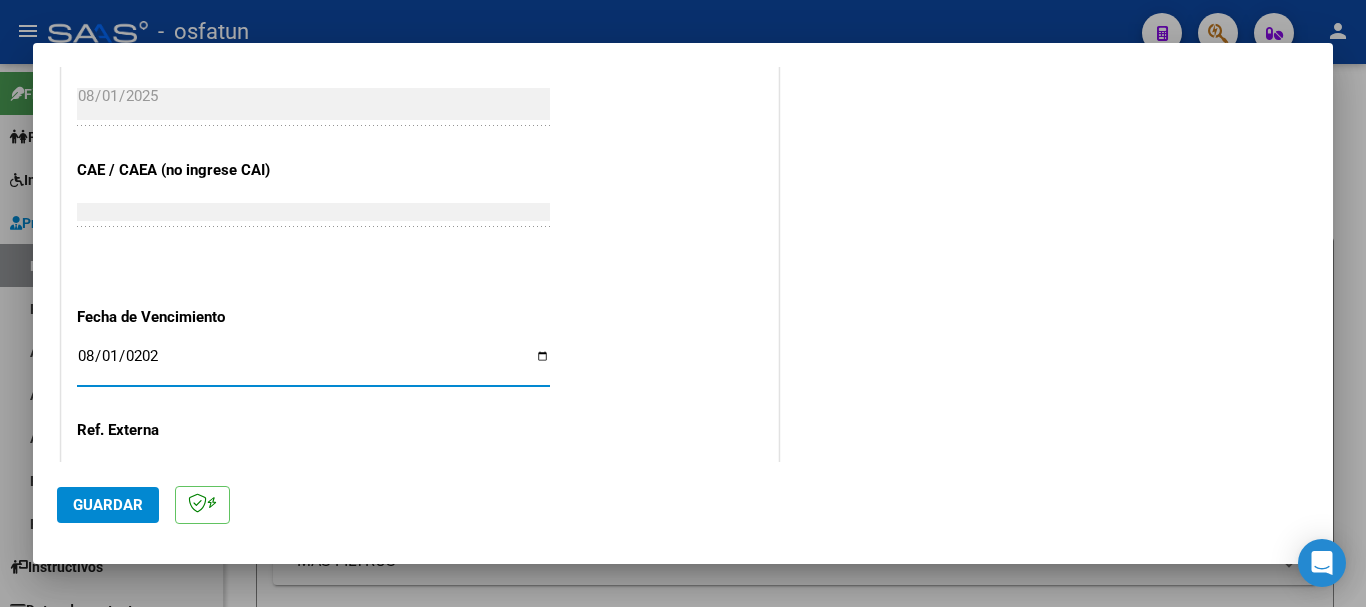 type on "2025-08-01" 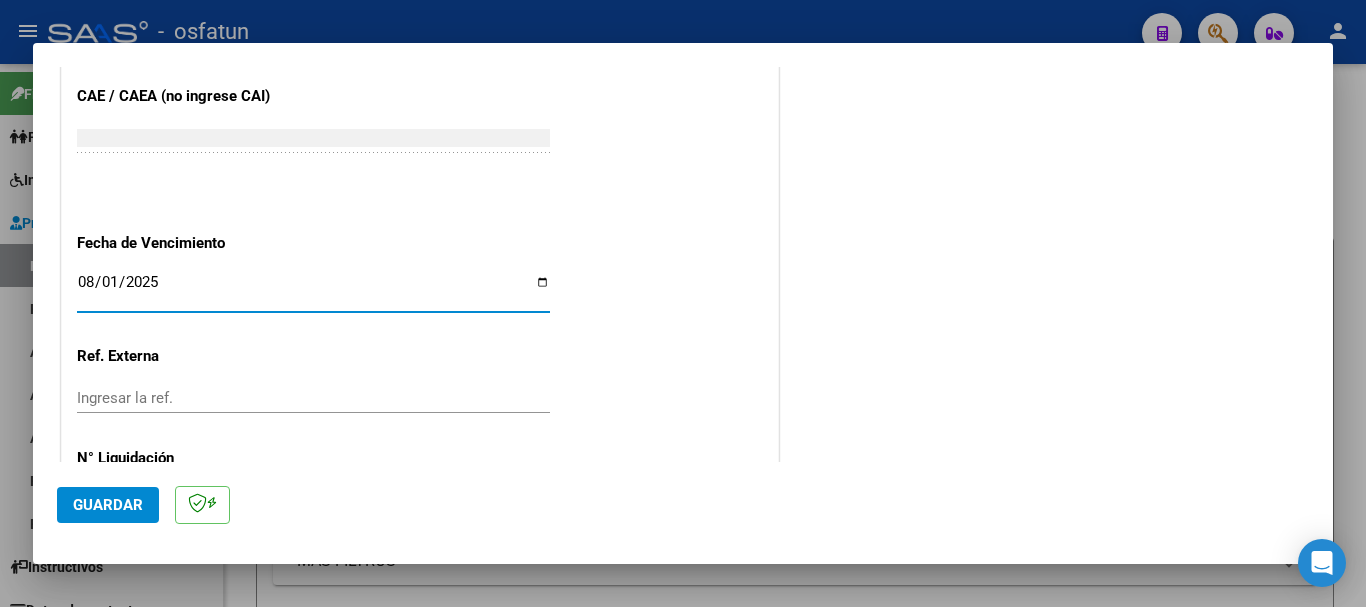 scroll, scrollTop: 1365, scrollLeft: 0, axis: vertical 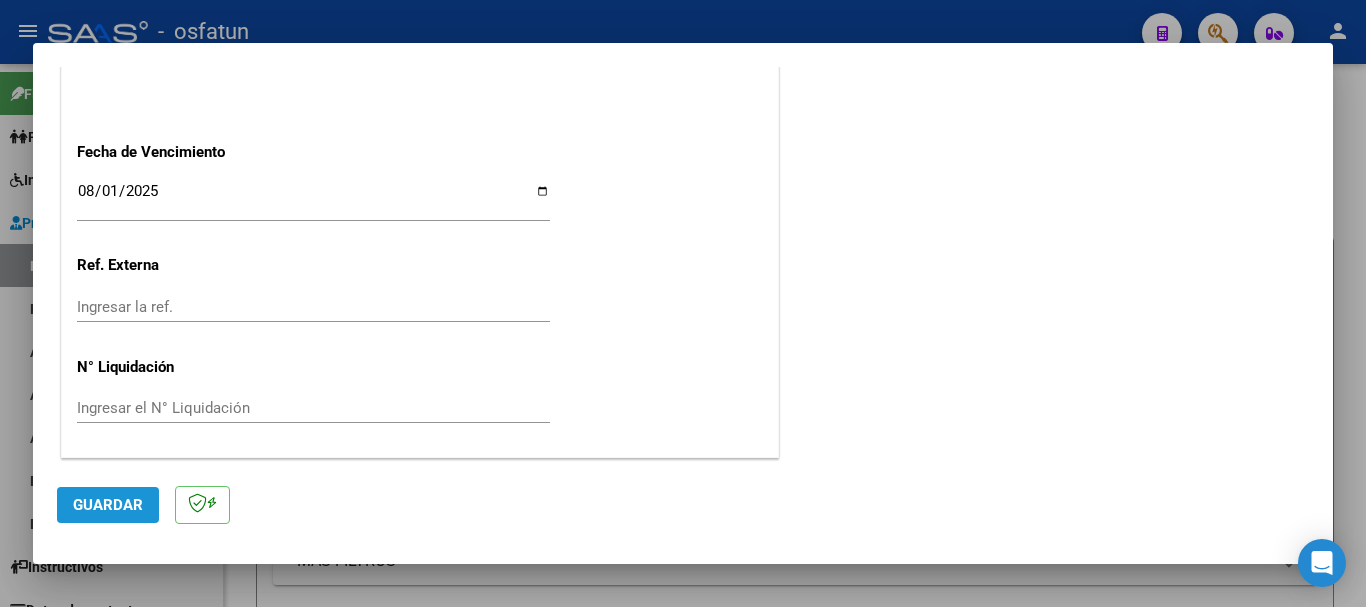 click on "Guardar" 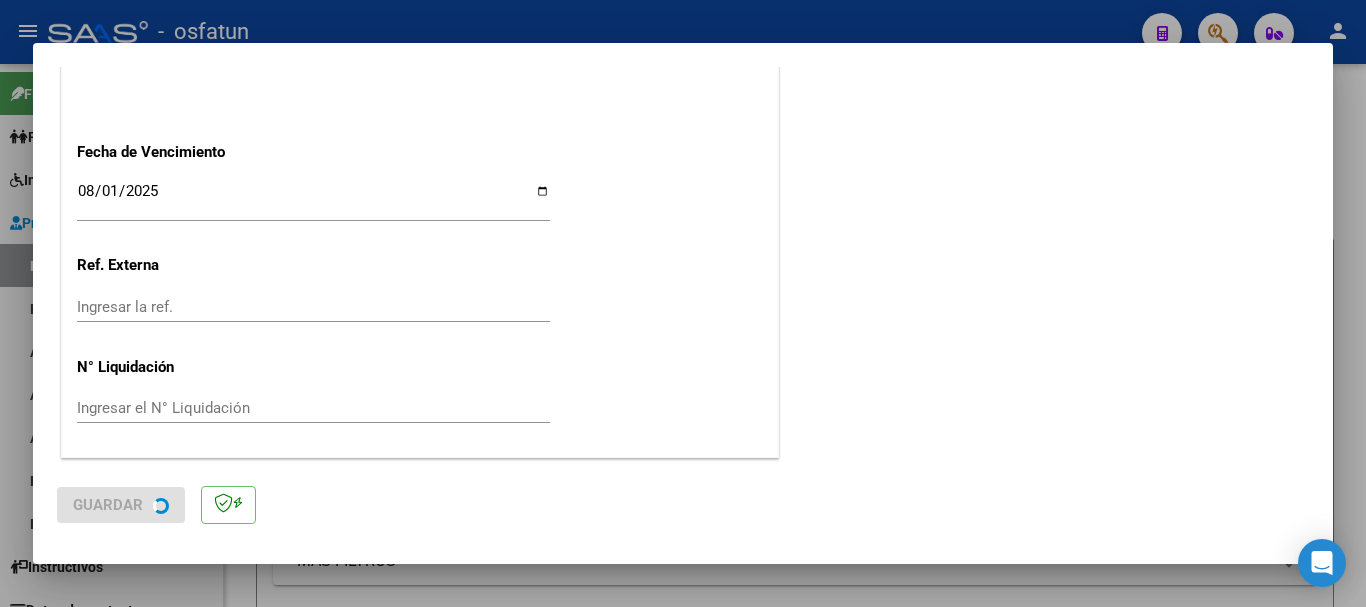 scroll, scrollTop: 0, scrollLeft: 0, axis: both 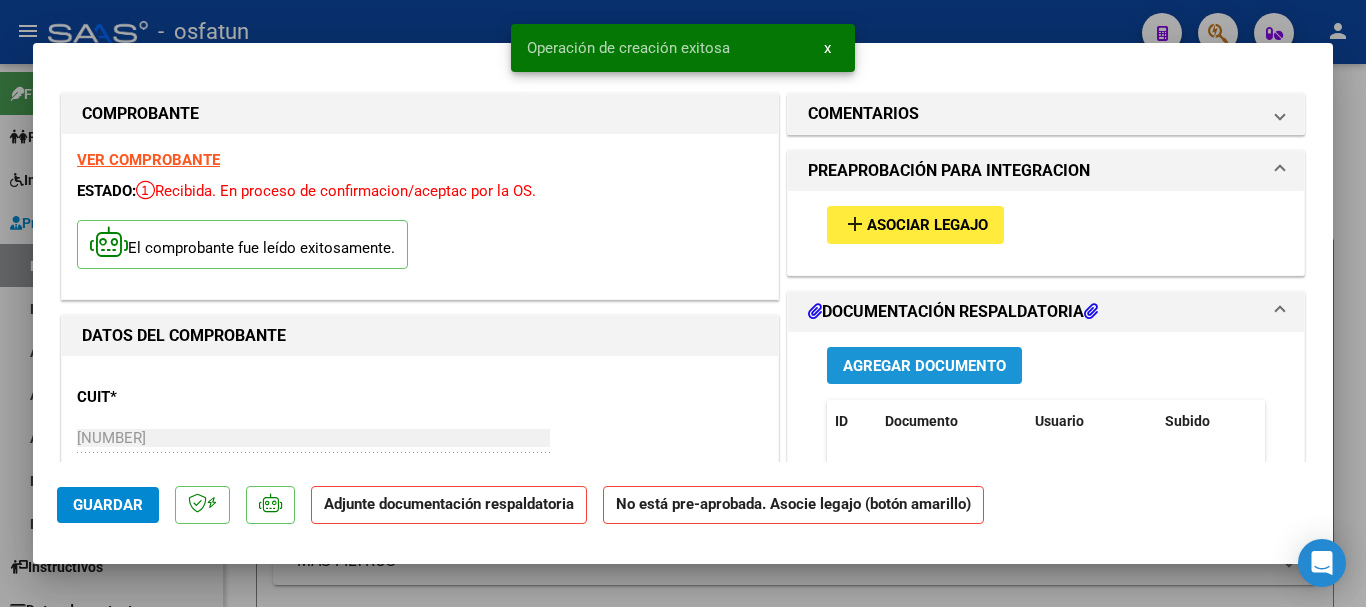click on "Agregar Documento" at bounding box center [924, 366] 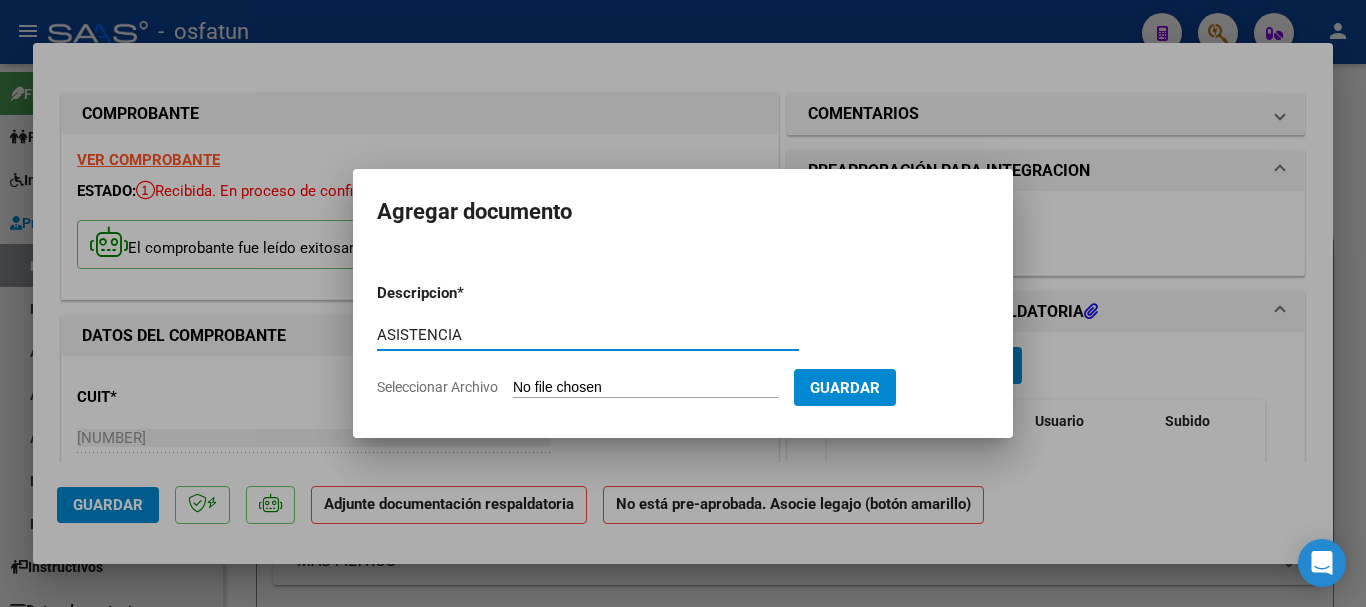 type on "ASISTENCIA" 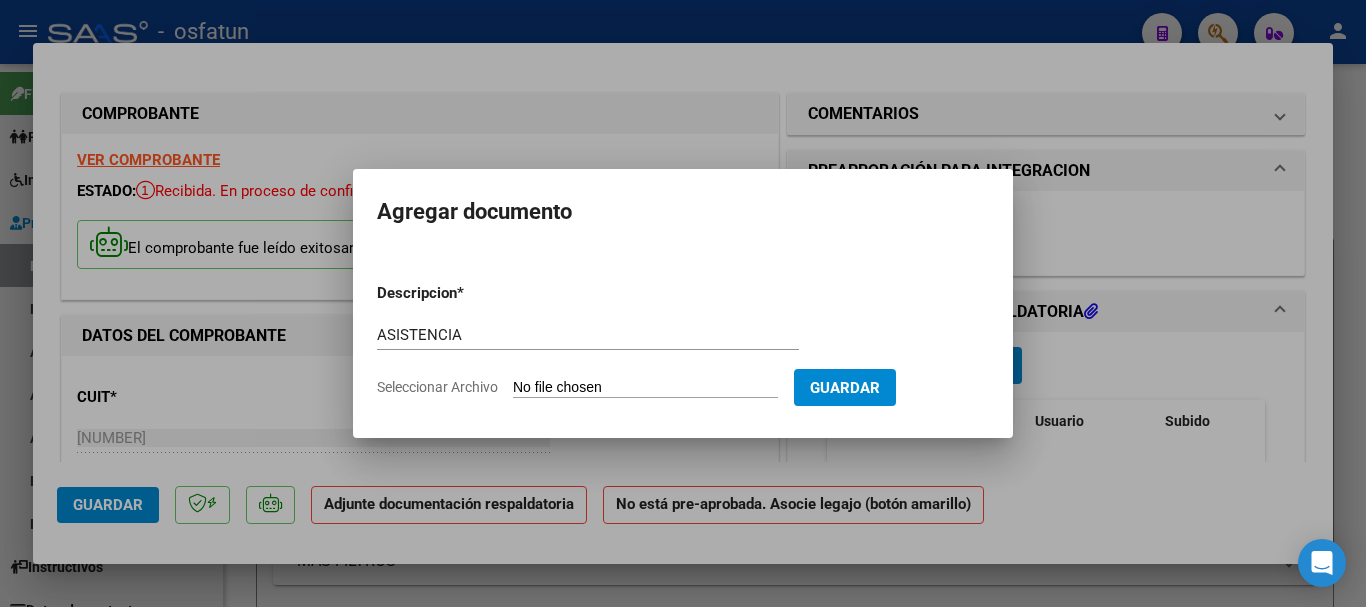 type on "C:\fakepath\ASISTENCIA-T.O.pdf" 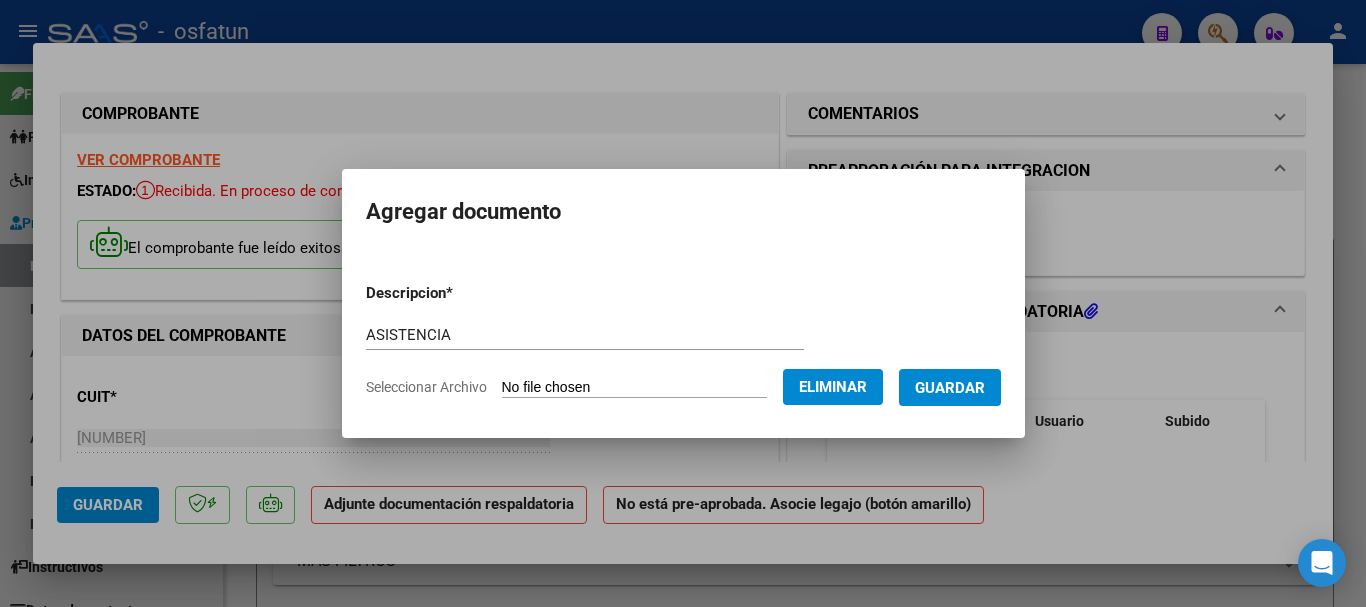 click on "Guardar" at bounding box center (950, 388) 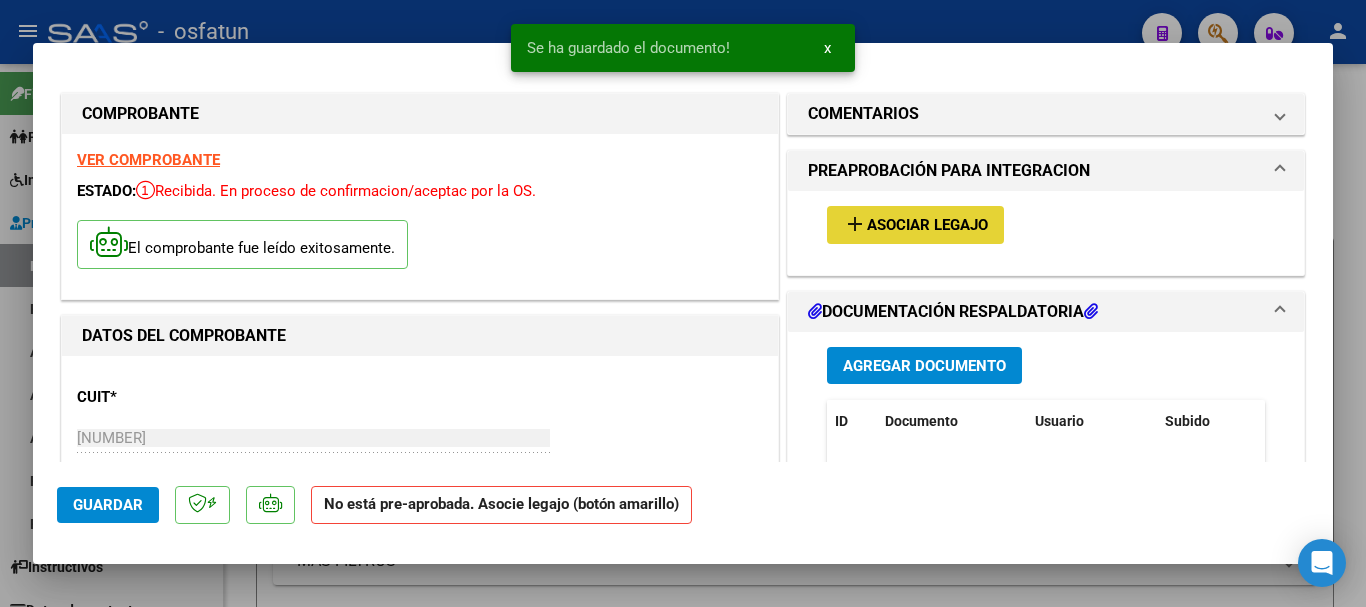click on "Asociar Legajo" at bounding box center (927, 226) 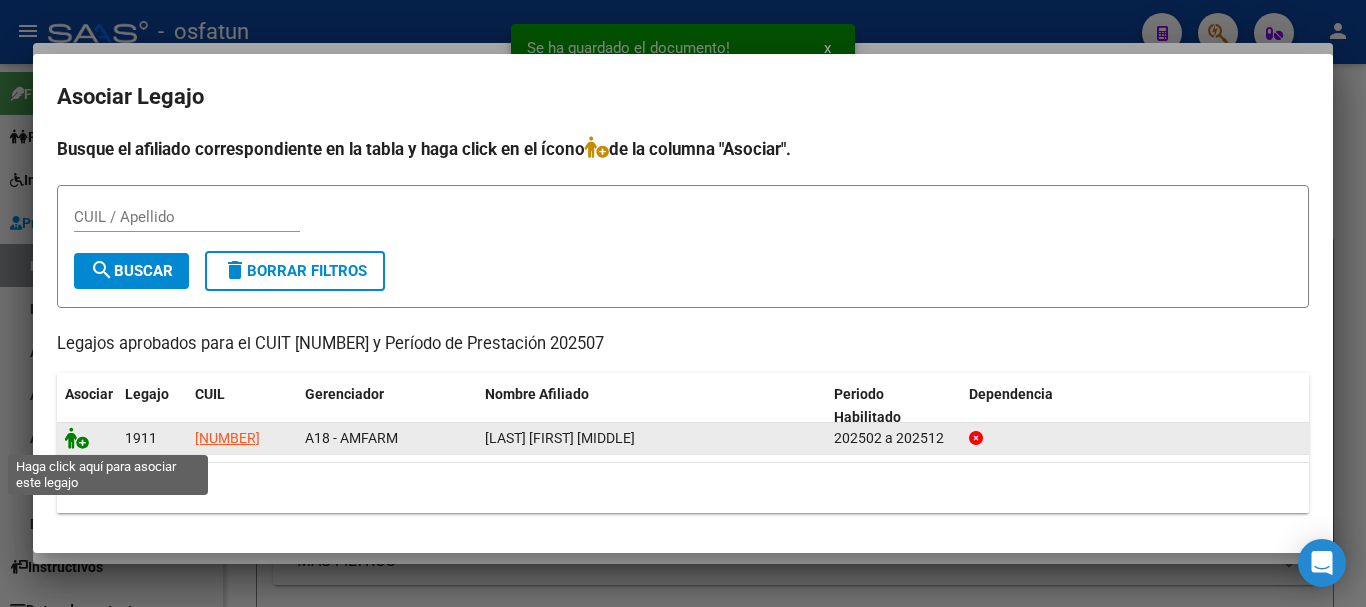 click 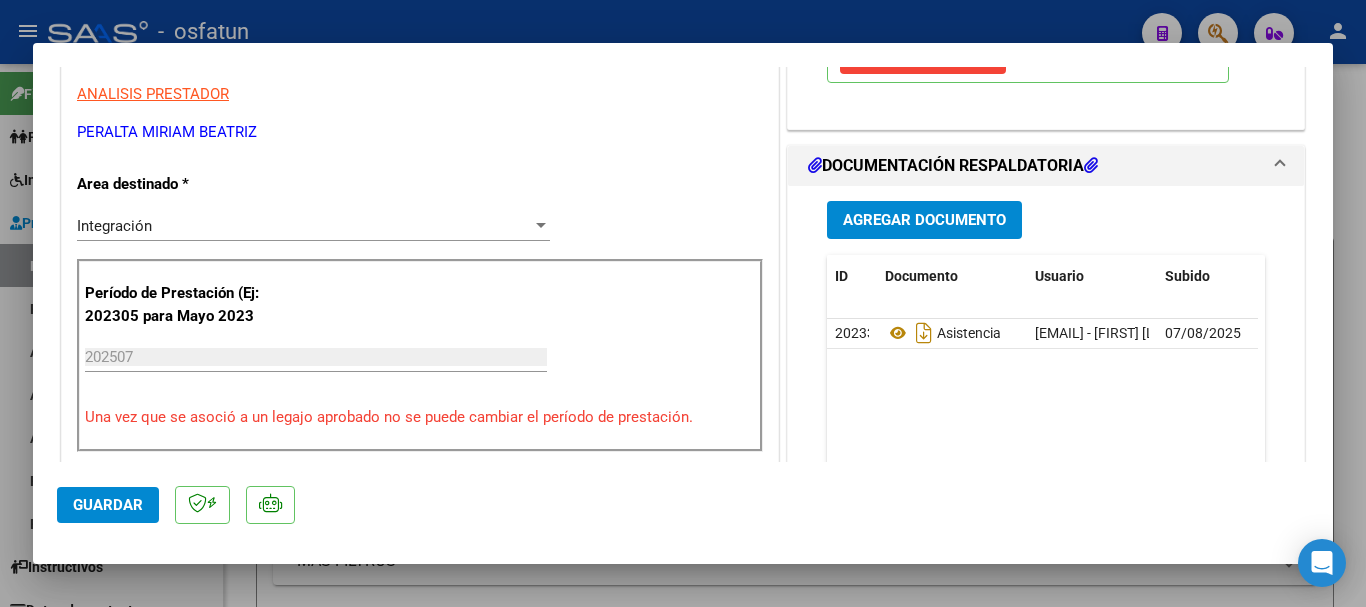 scroll, scrollTop: 500, scrollLeft: 0, axis: vertical 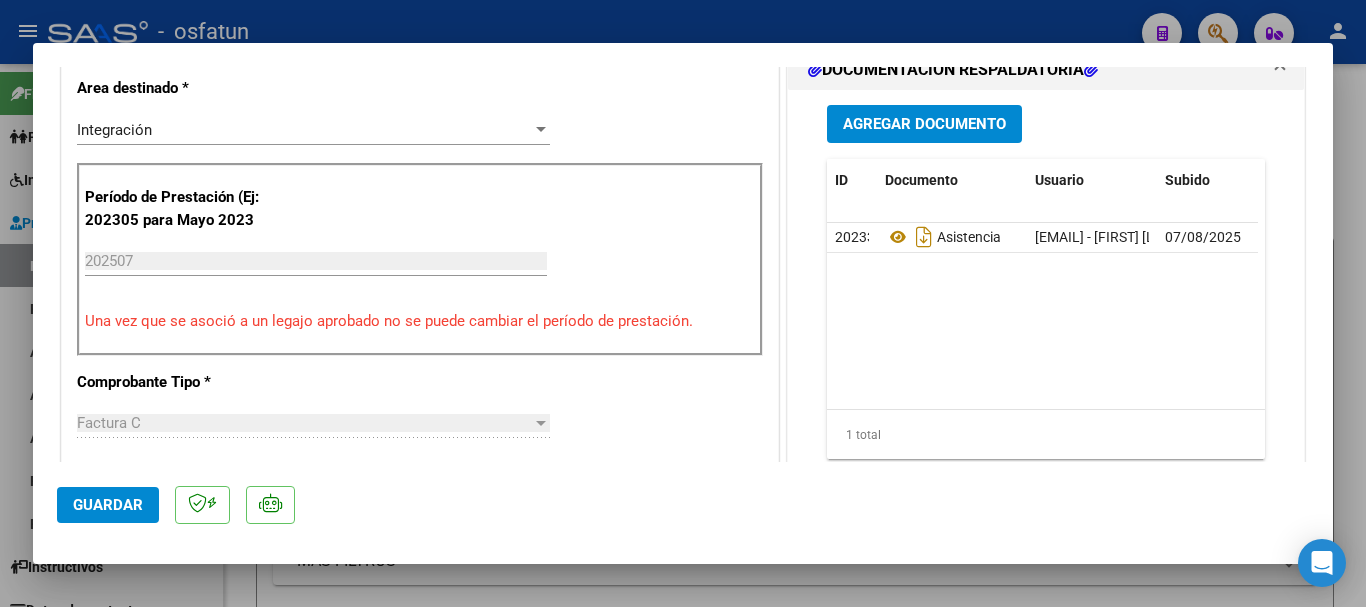 click on "Guardar" 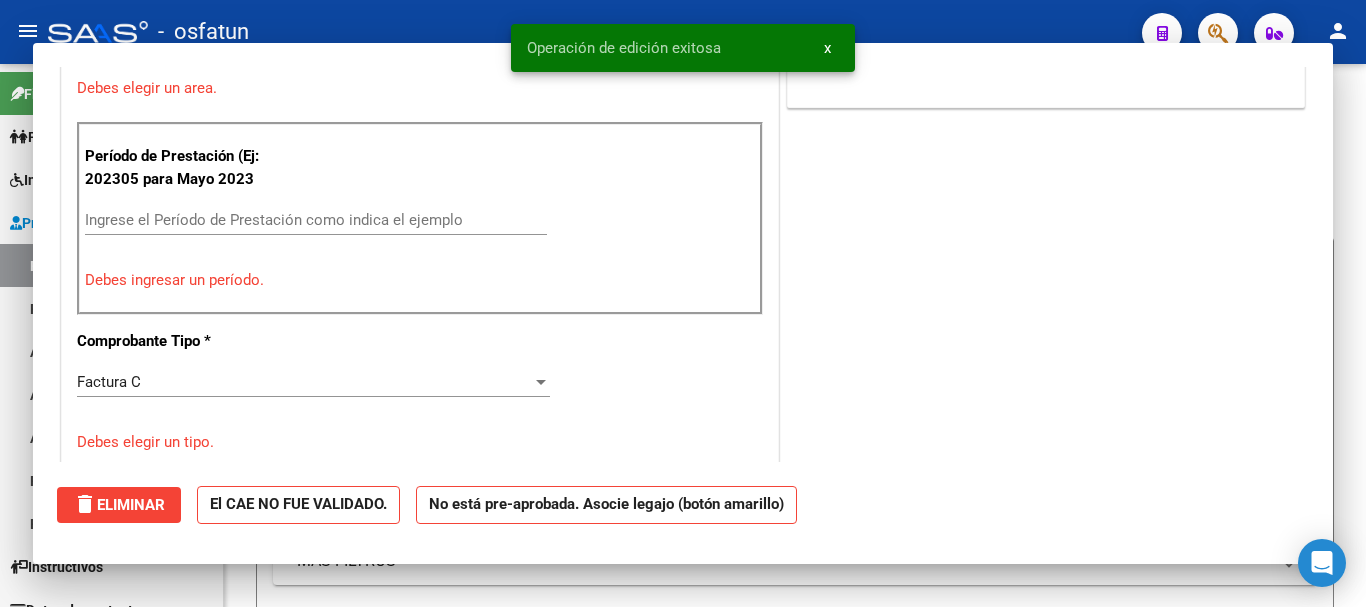scroll, scrollTop: 0, scrollLeft: 0, axis: both 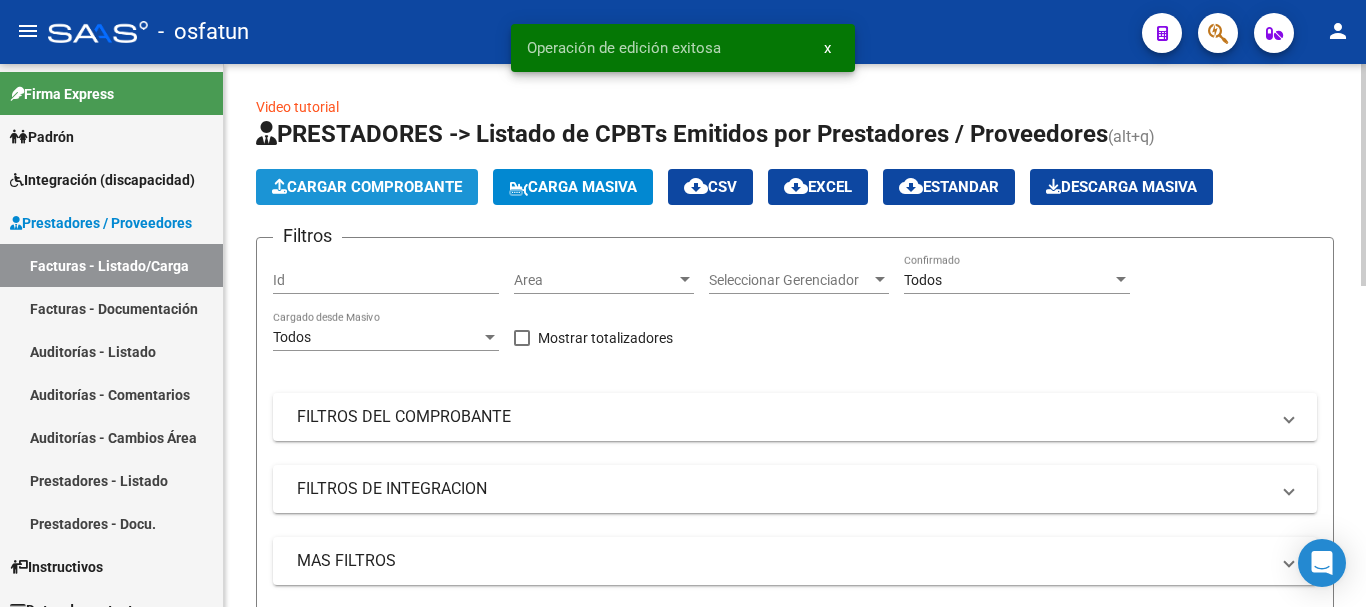 click on "Cargar Comprobante" 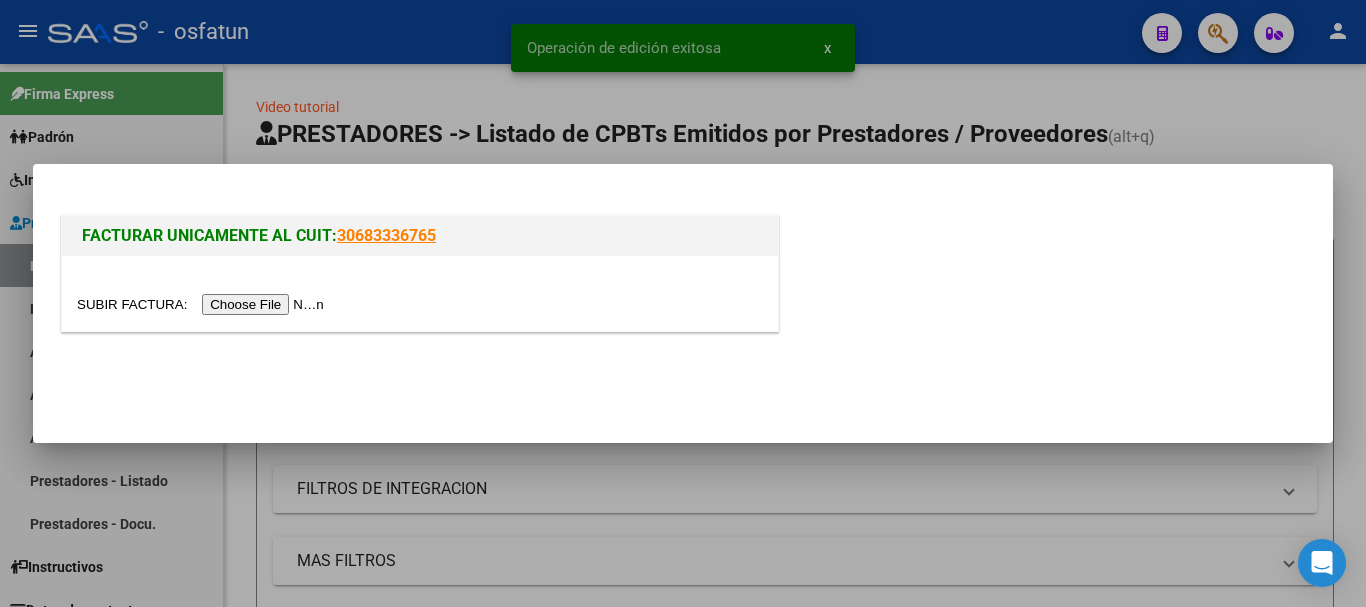 click at bounding box center (203, 304) 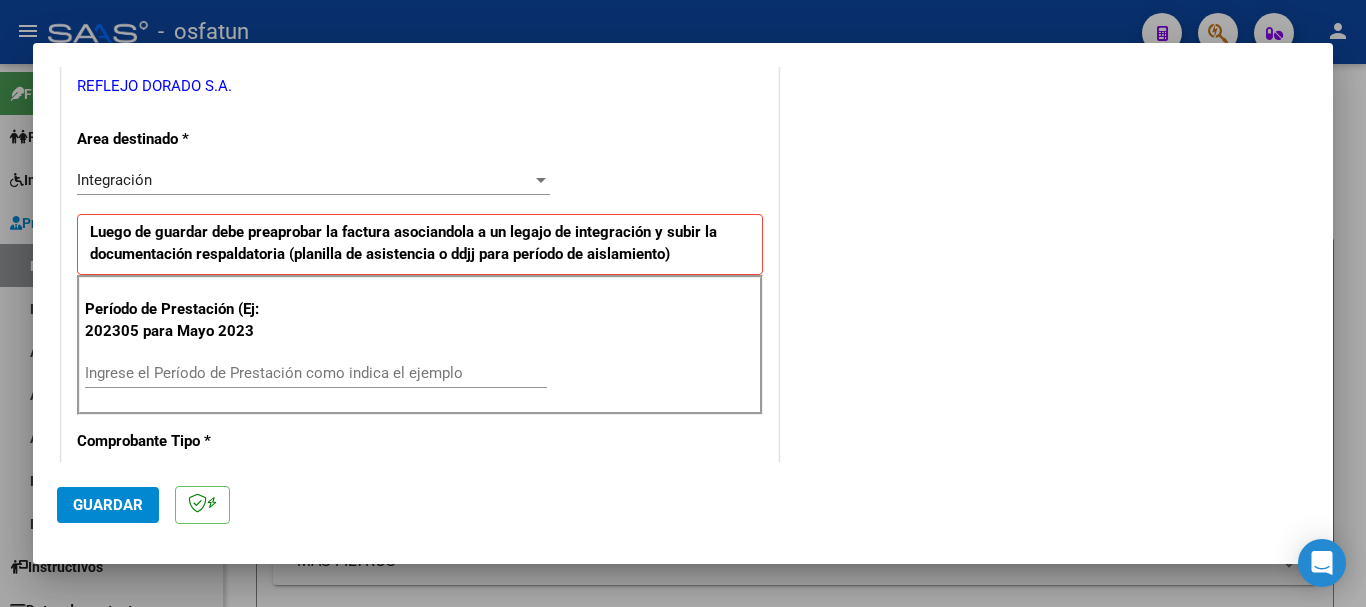 scroll, scrollTop: 500, scrollLeft: 0, axis: vertical 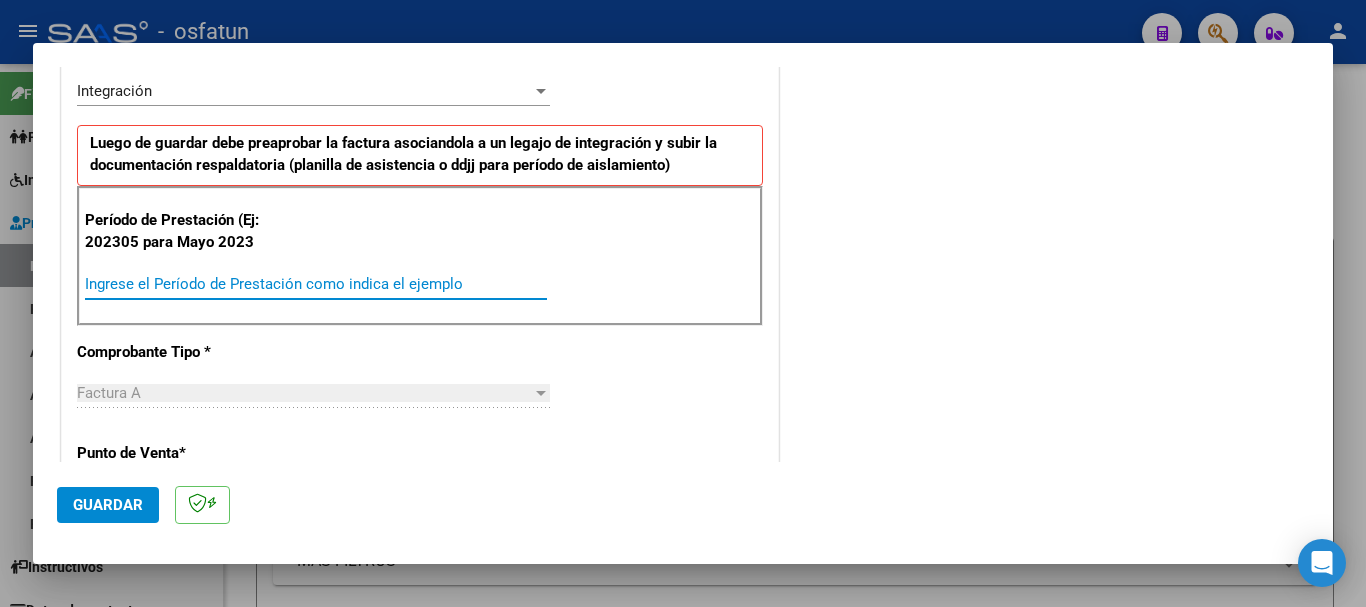 click on "Ingrese el Período de Prestación como indica el ejemplo" at bounding box center (316, 284) 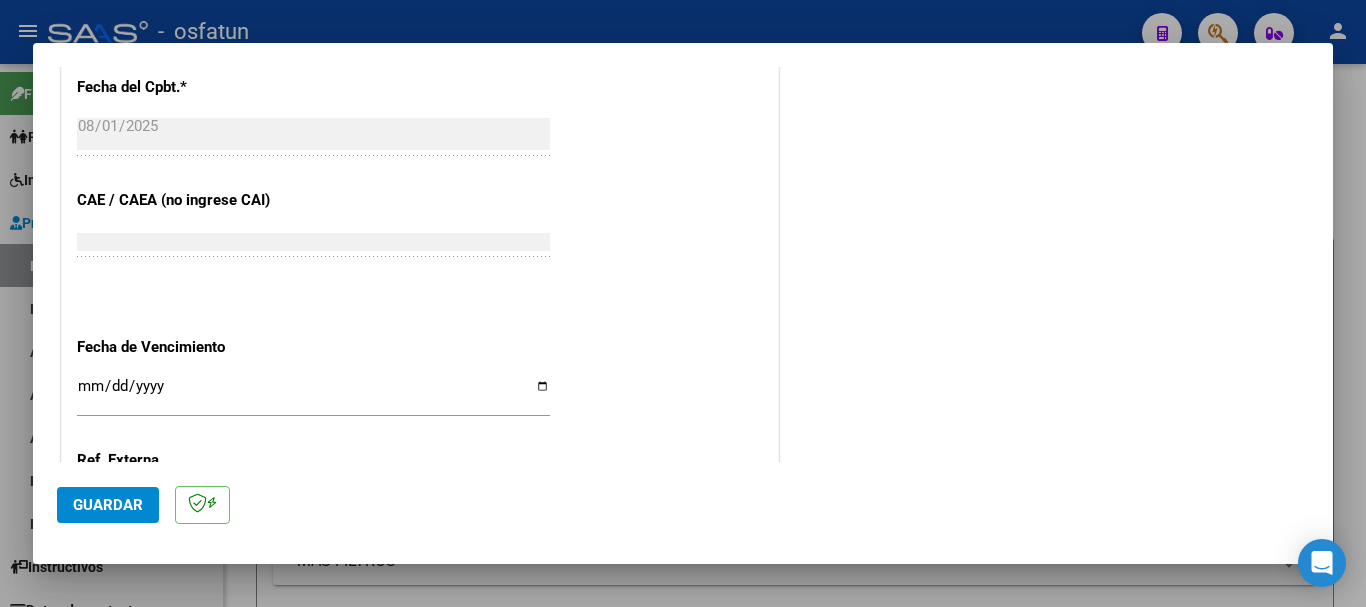 scroll, scrollTop: 1300, scrollLeft: 0, axis: vertical 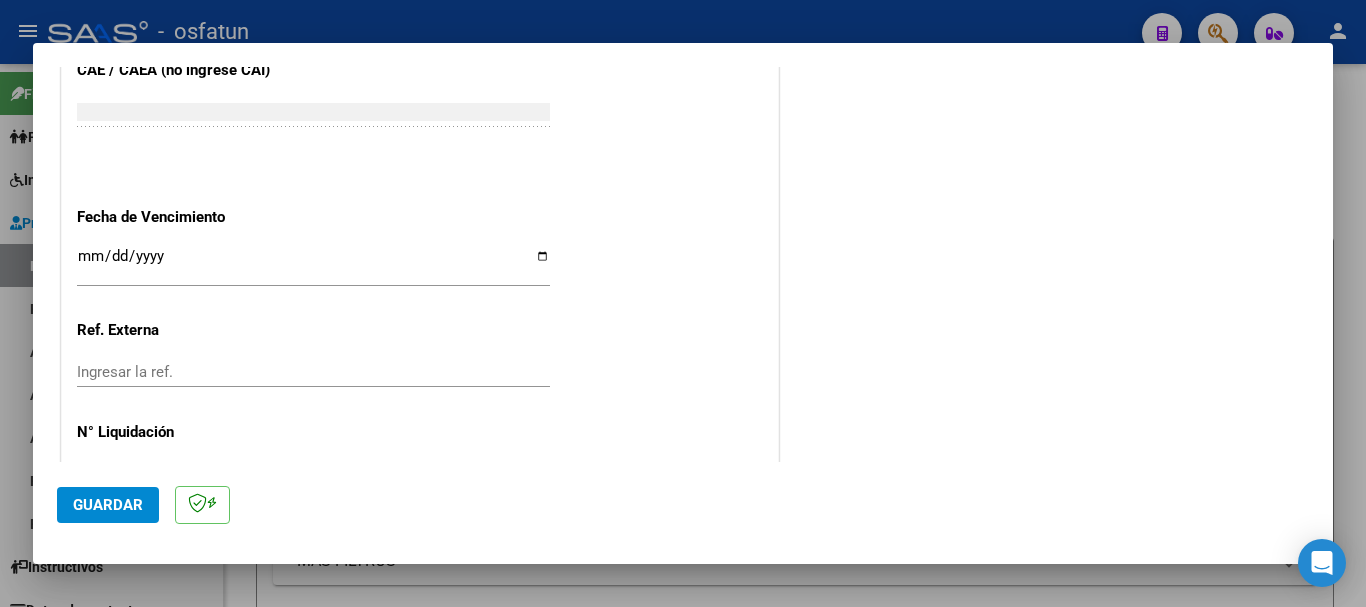 type on "202507" 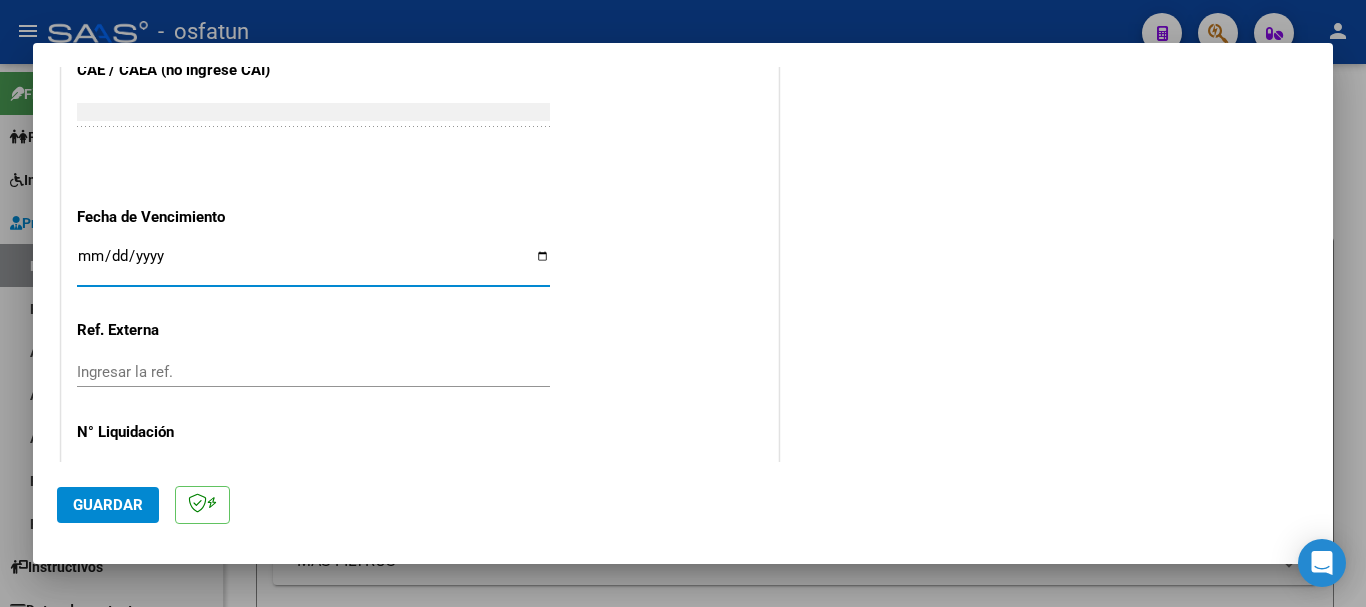 click on "Ingresar la fecha" at bounding box center (313, 264) 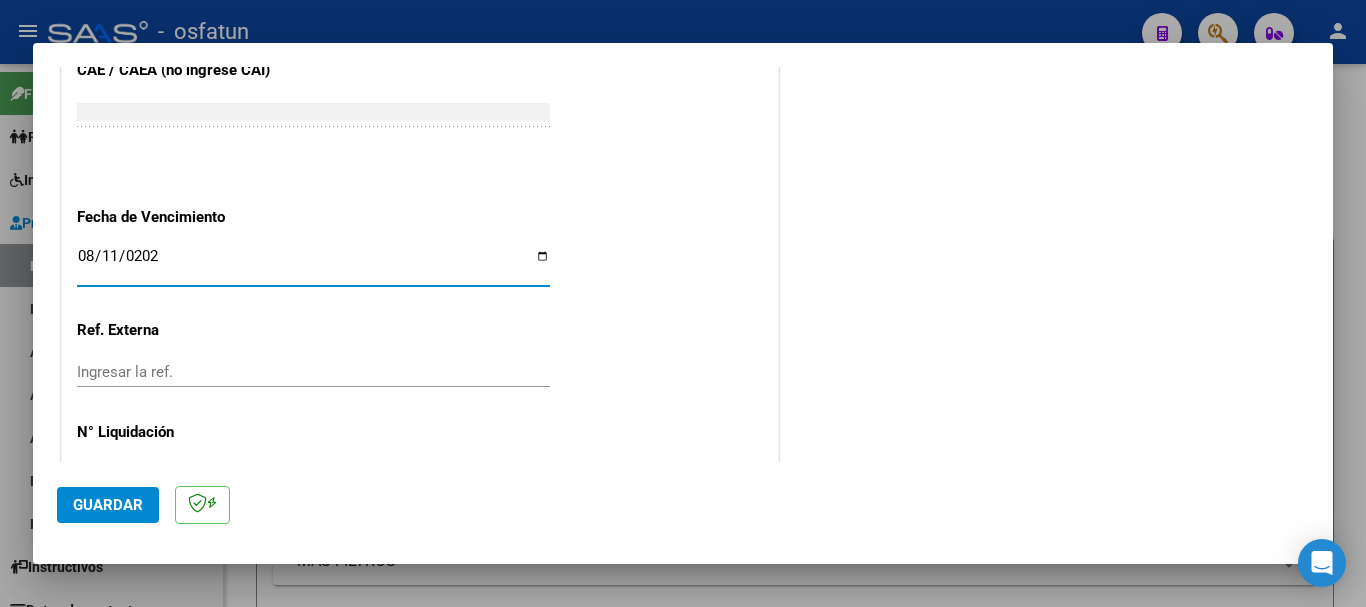type on "2025-08-11" 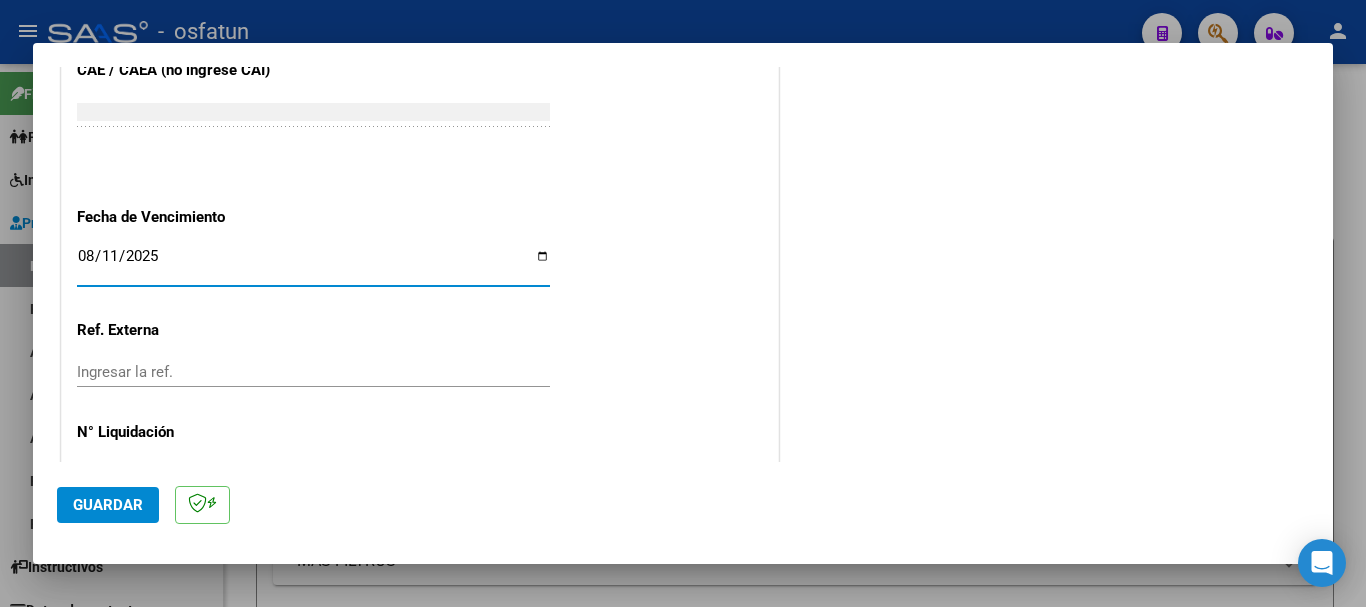 click on "Guardar" 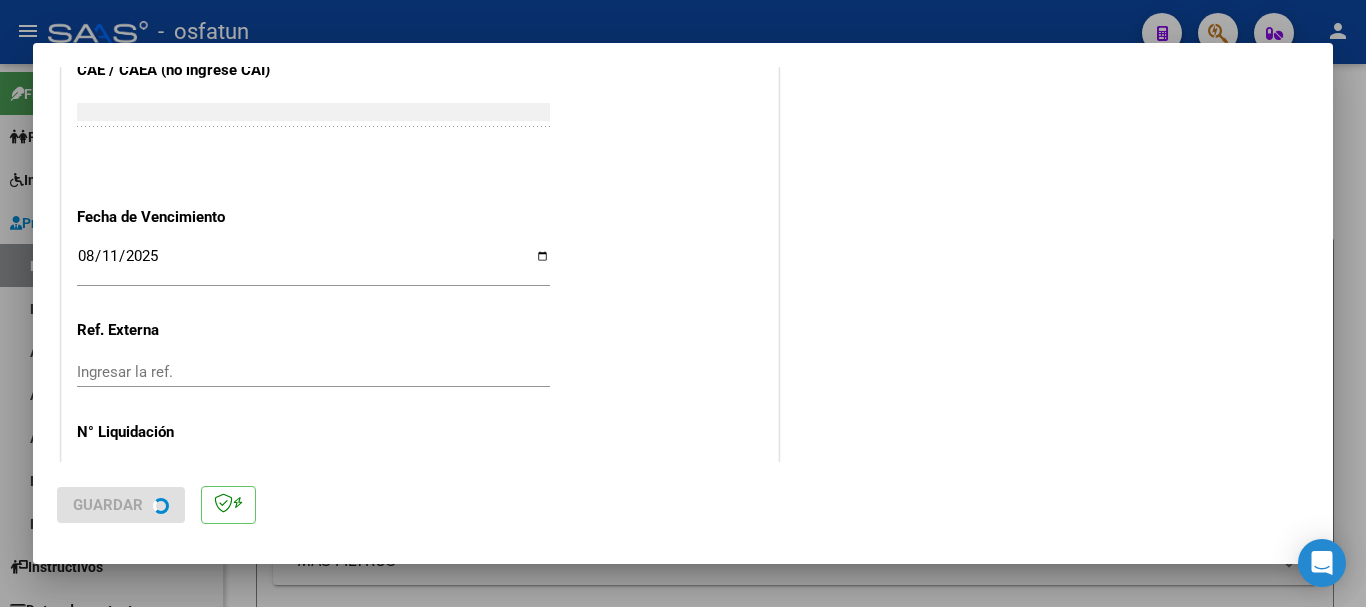 scroll, scrollTop: 0, scrollLeft: 0, axis: both 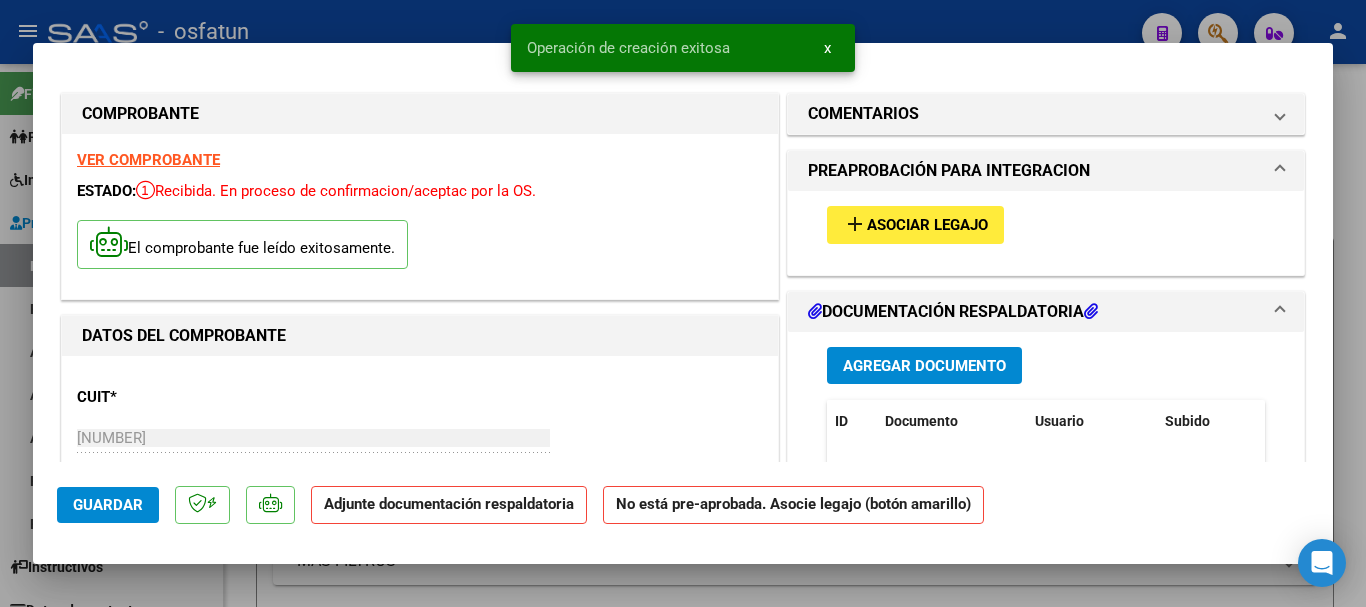 click on "Agregar Documento" at bounding box center [924, 366] 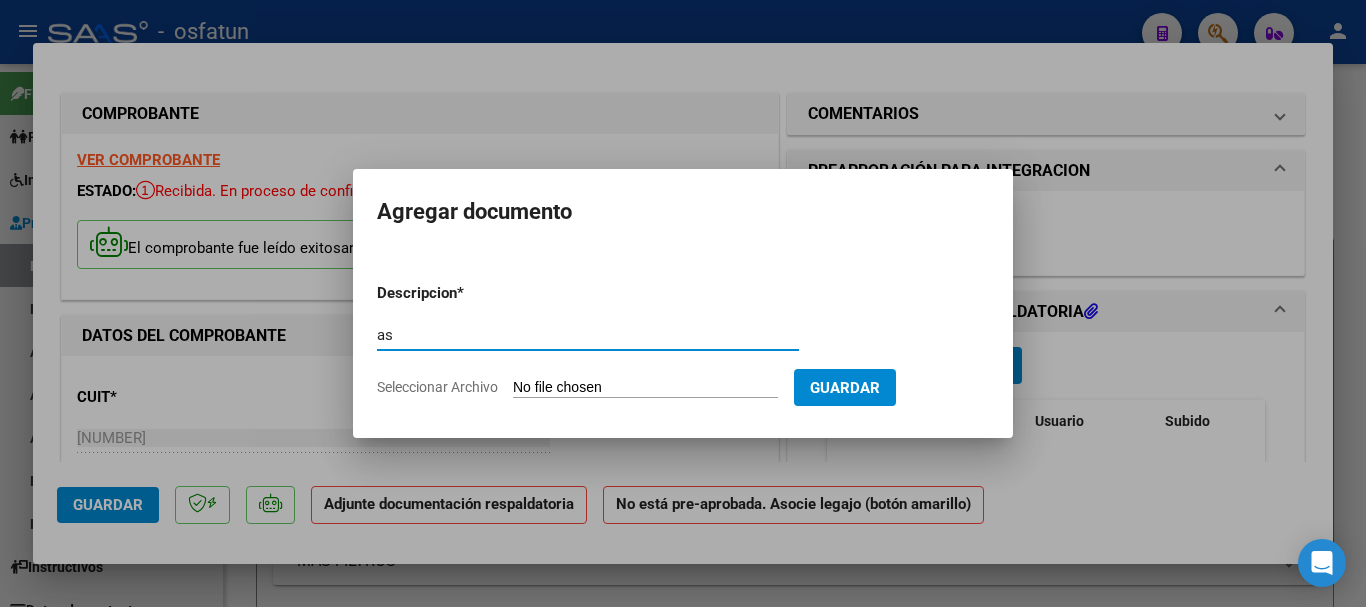 type on "a" 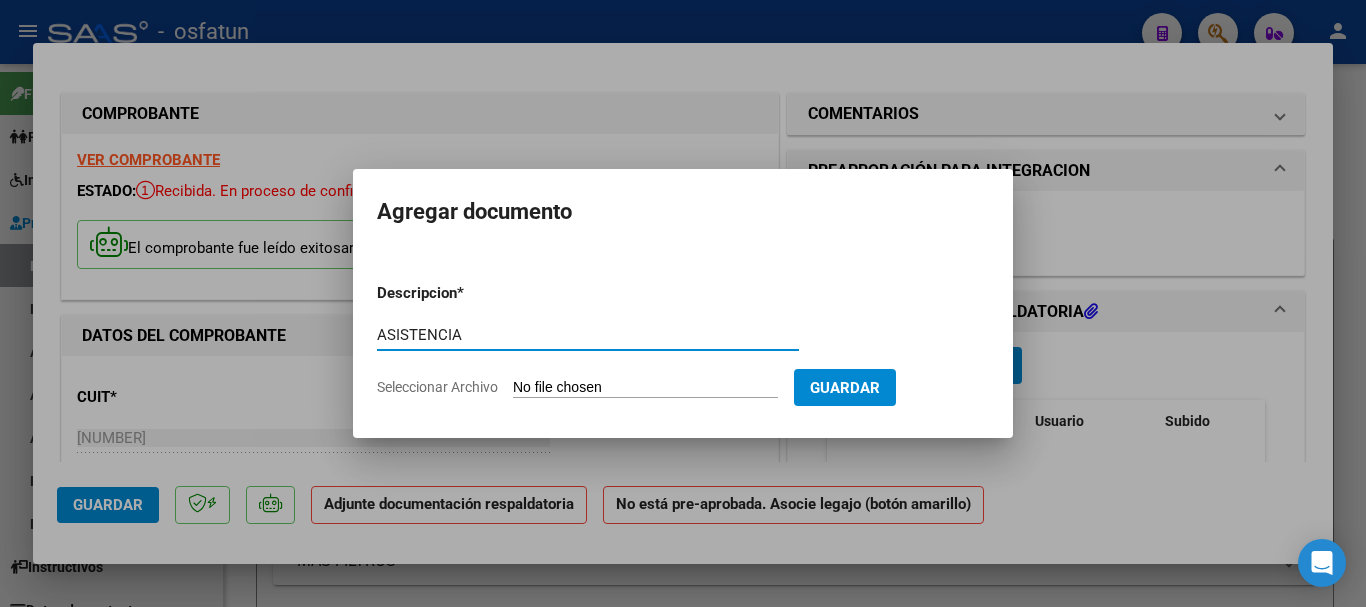 type on "ASISTENCIA" 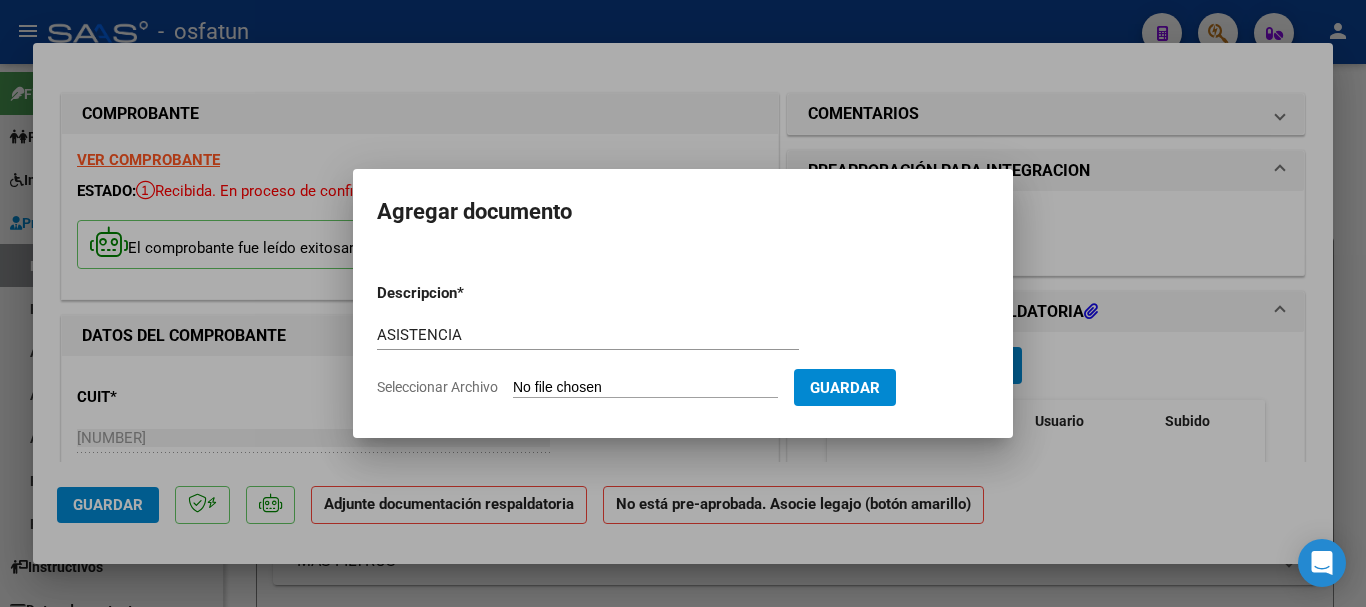 click on "Seleccionar Archivo" at bounding box center [645, 388] 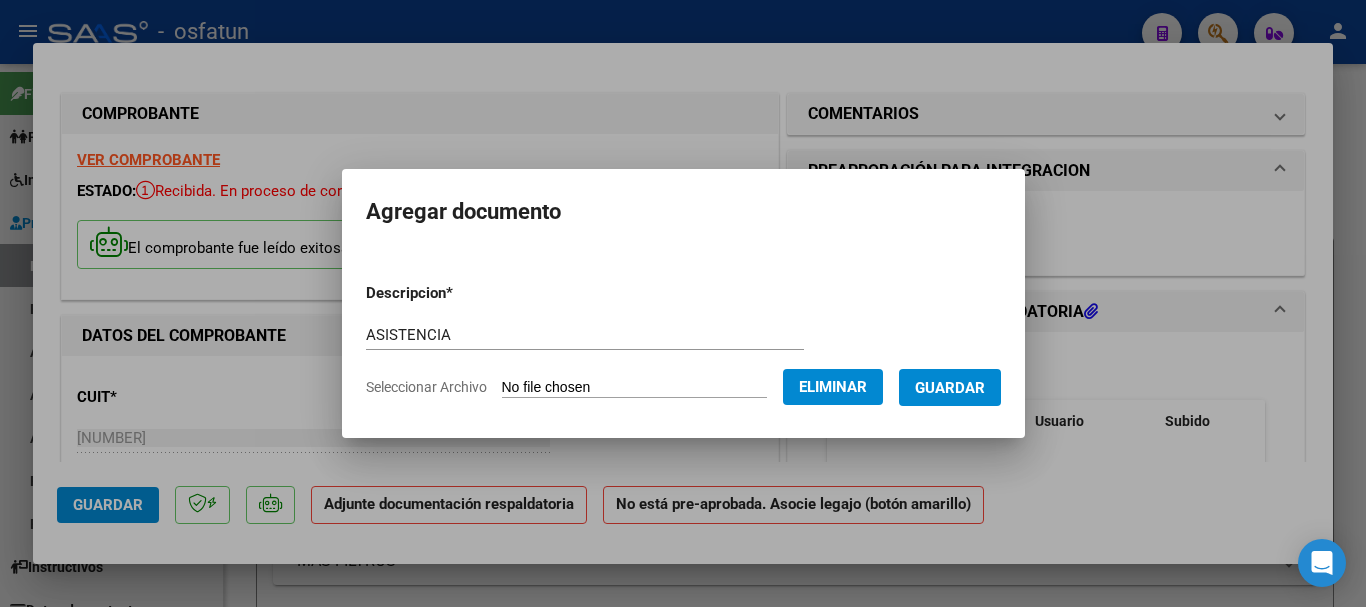 click on "Guardar" at bounding box center (950, 388) 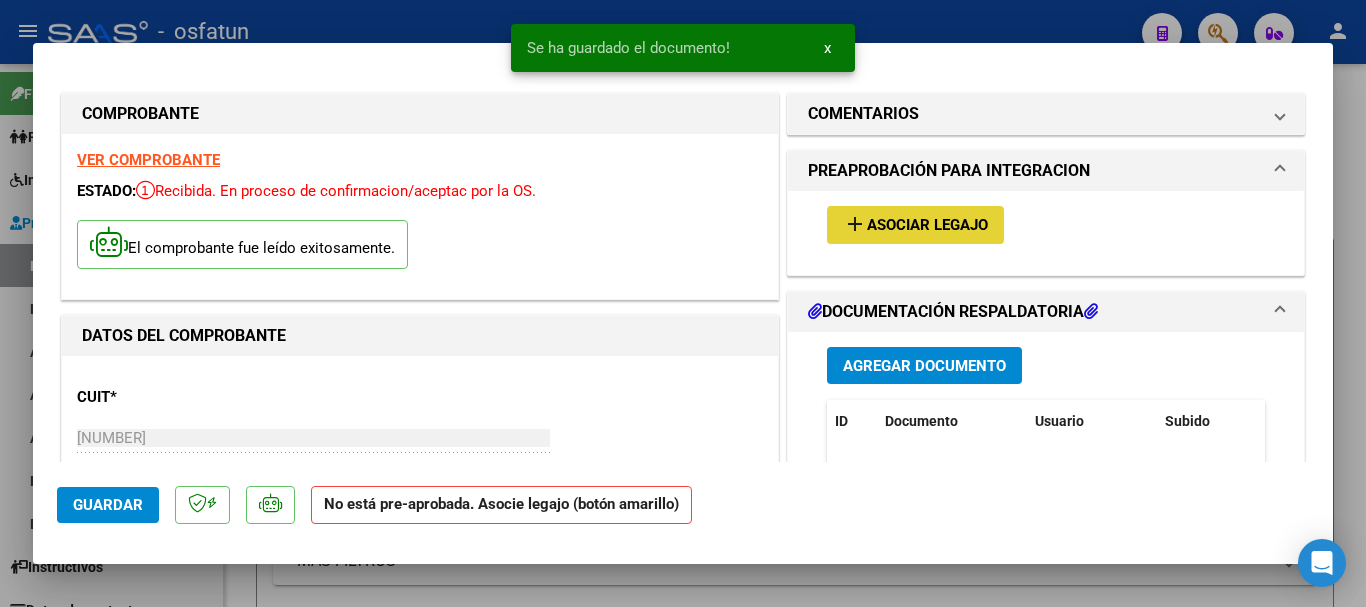 click on "Asociar Legajo" at bounding box center [927, 226] 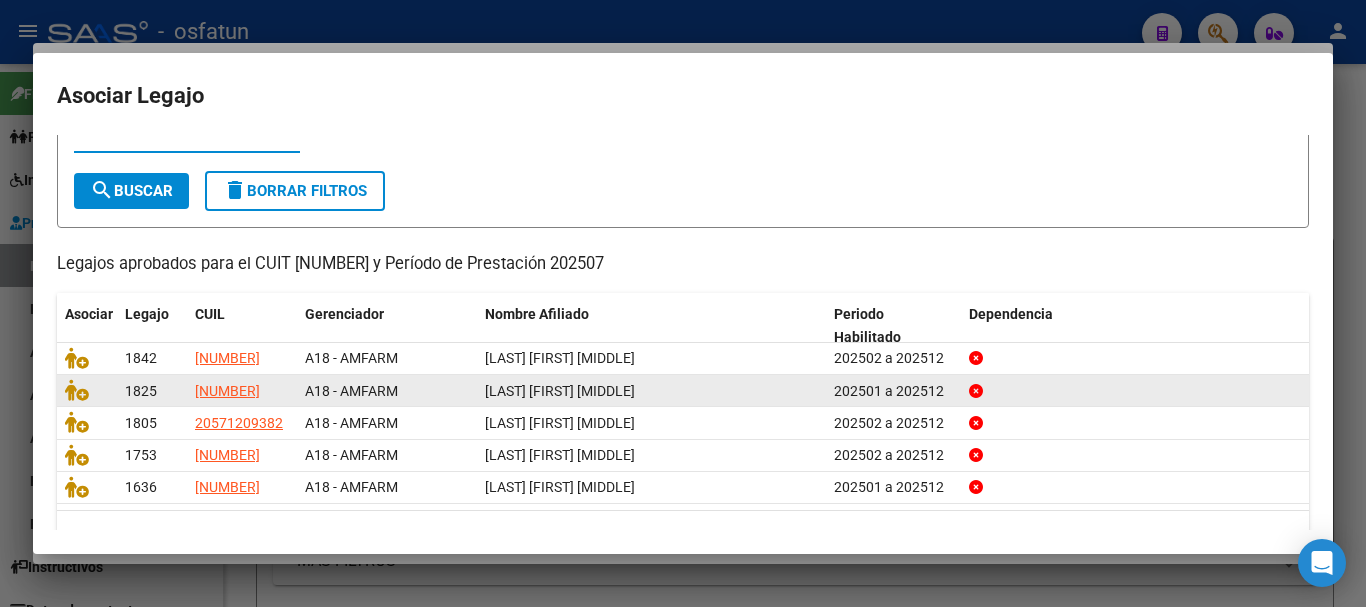 scroll, scrollTop: 100, scrollLeft: 0, axis: vertical 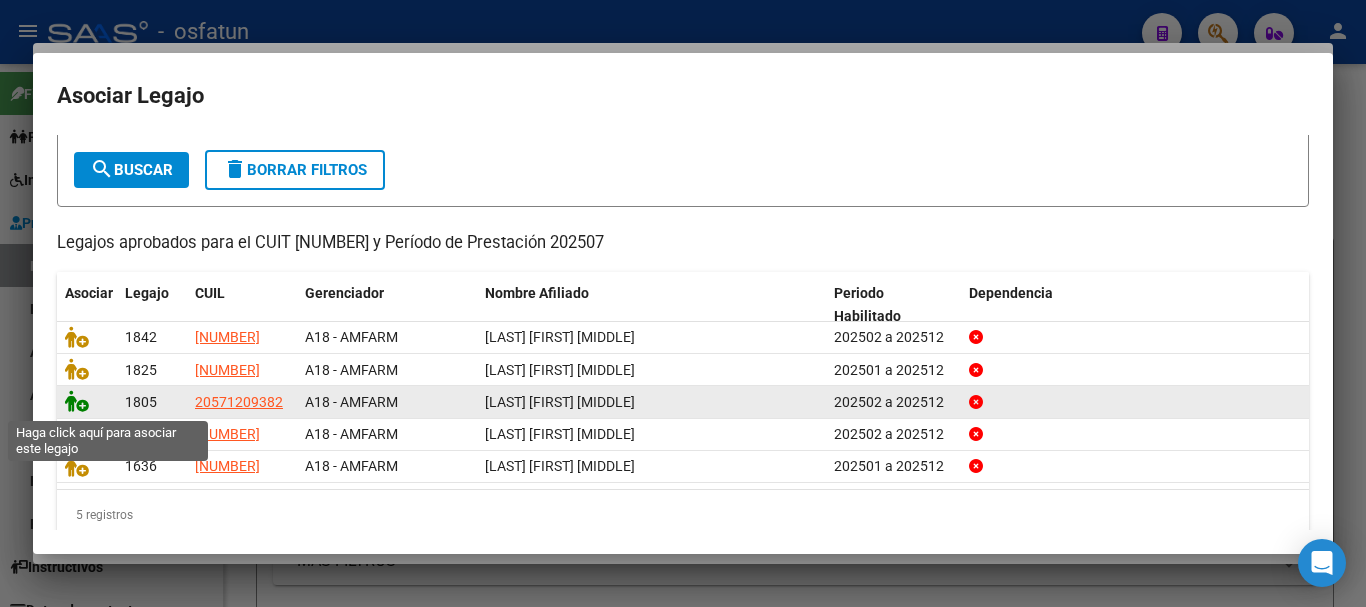 click 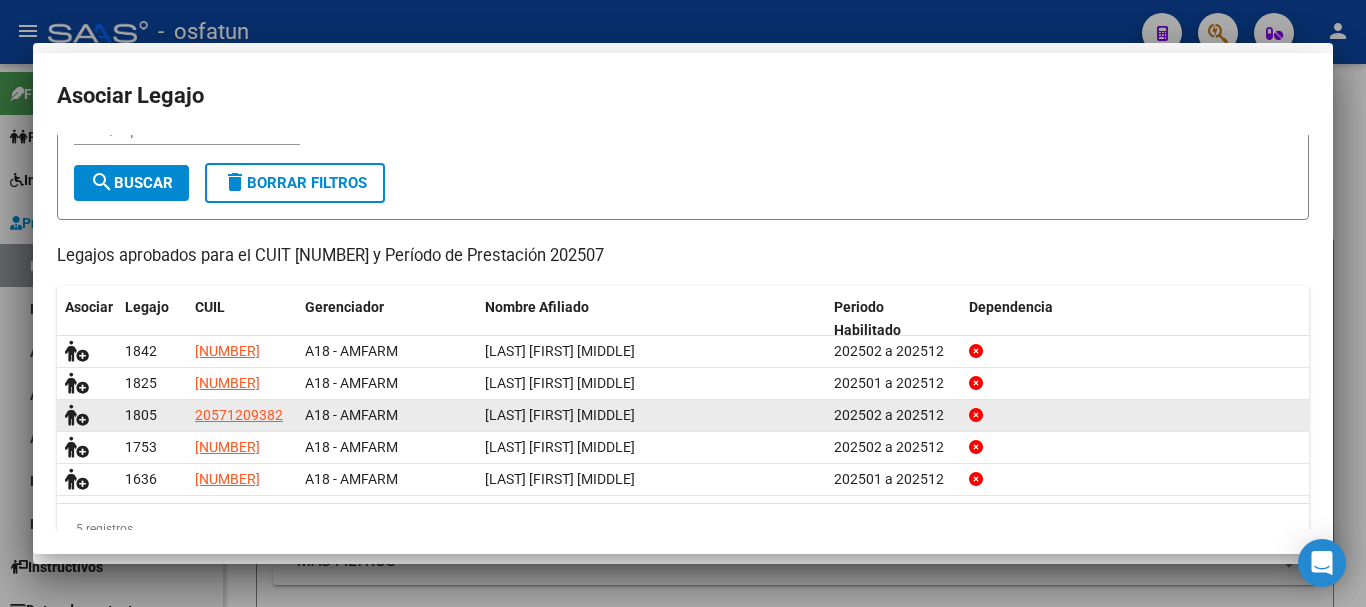 scroll, scrollTop: 113, scrollLeft: 0, axis: vertical 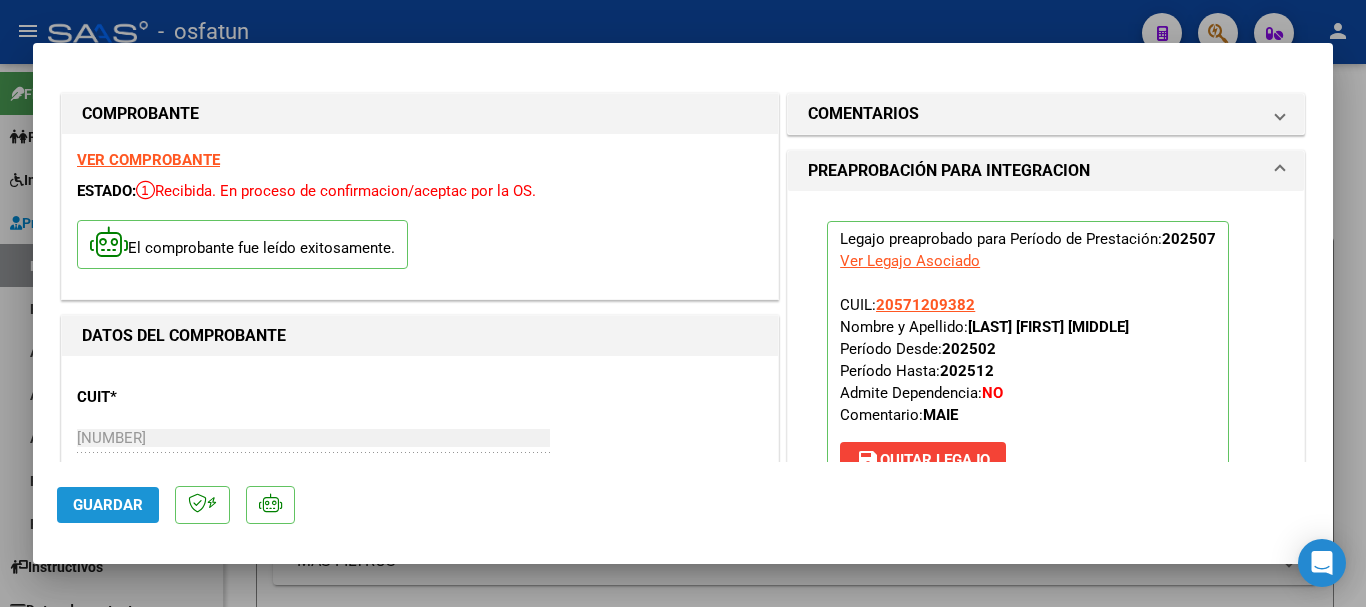 click on "Guardar" 